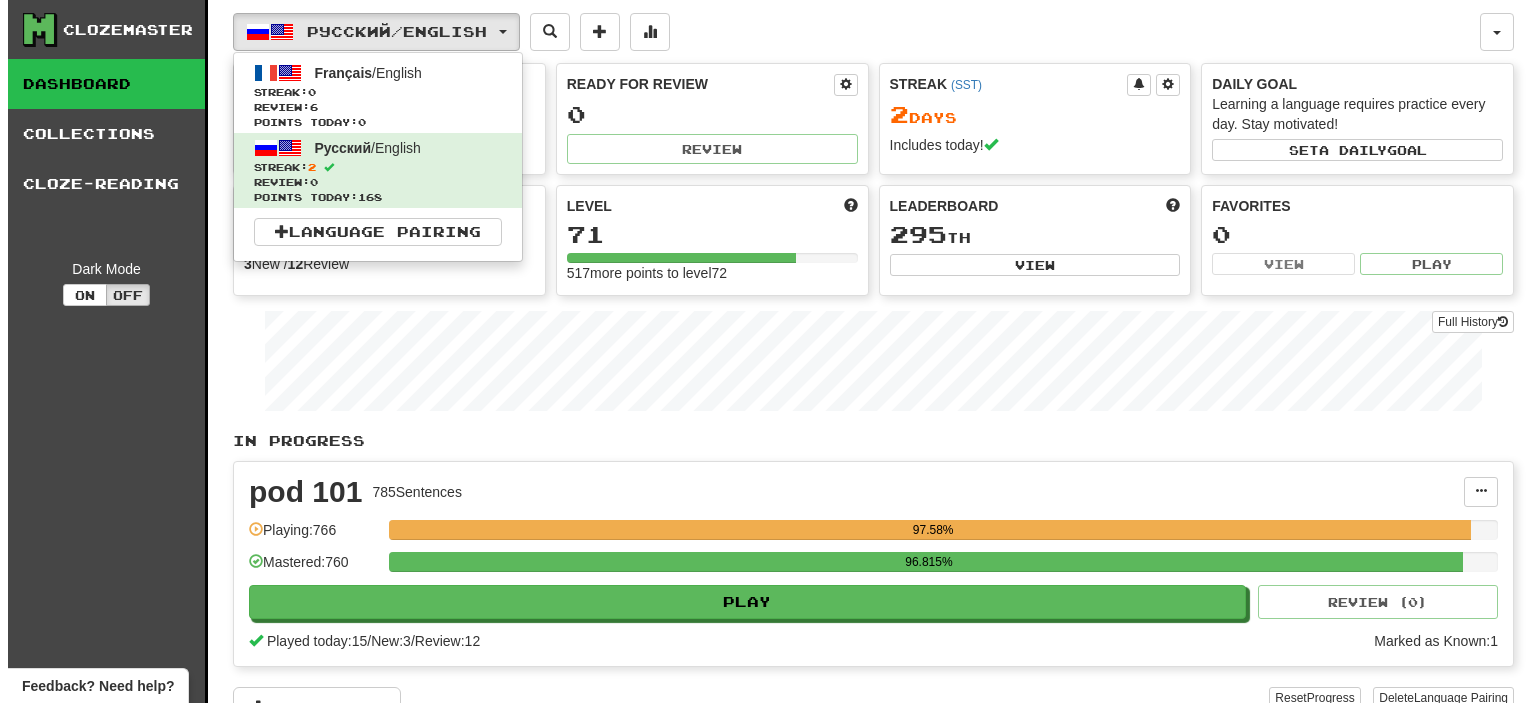 scroll, scrollTop: 0, scrollLeft: 0, axis: both 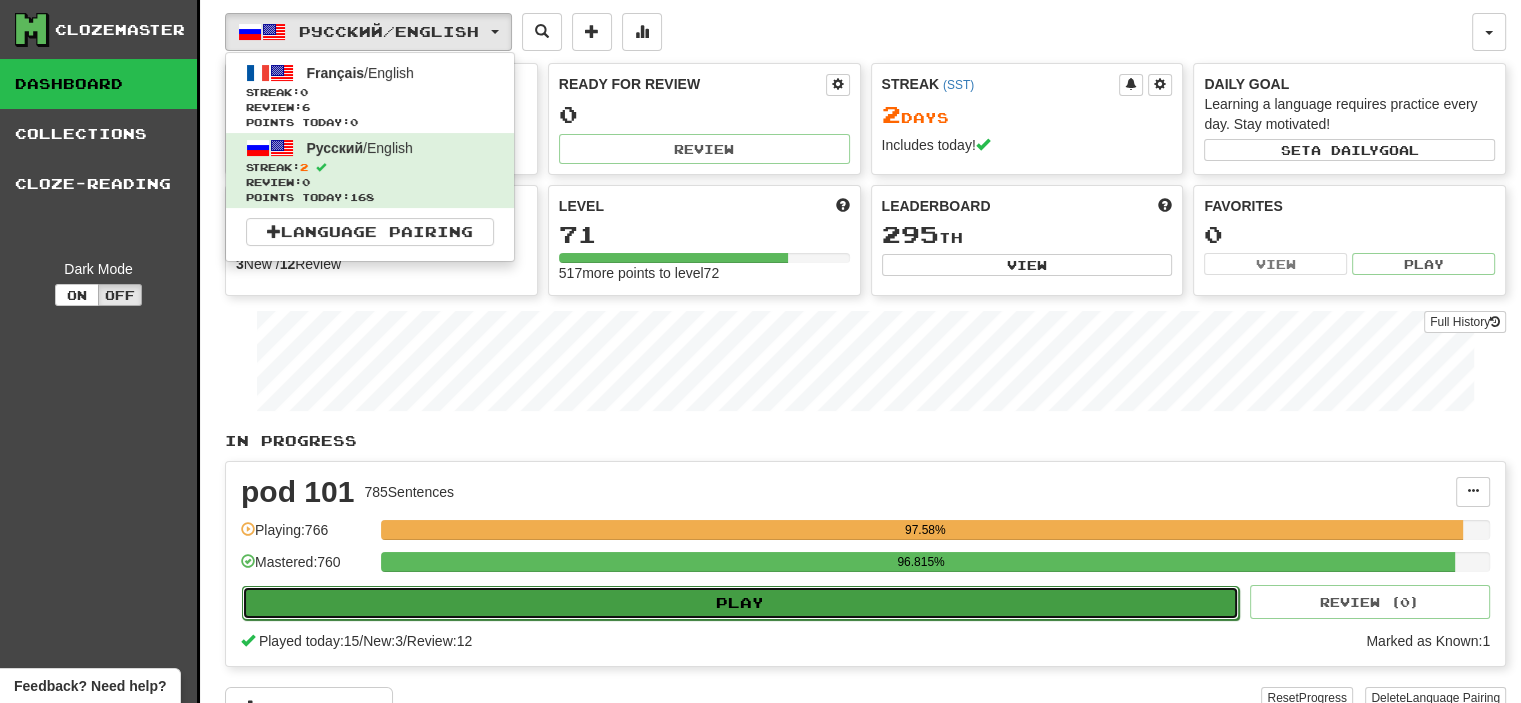 click on "Play" at bounding box center [740, 603] 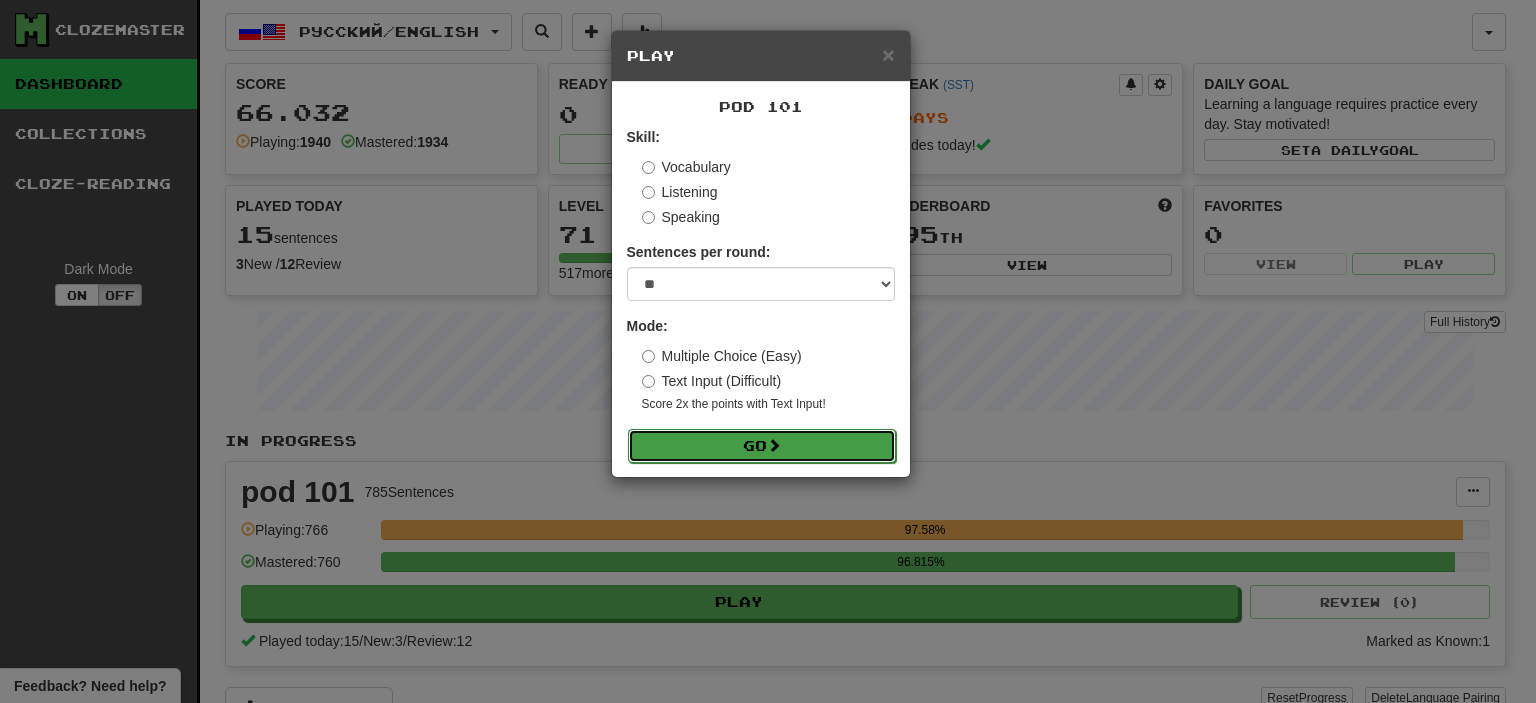 click on "Go" at bounding box center [762, 446] 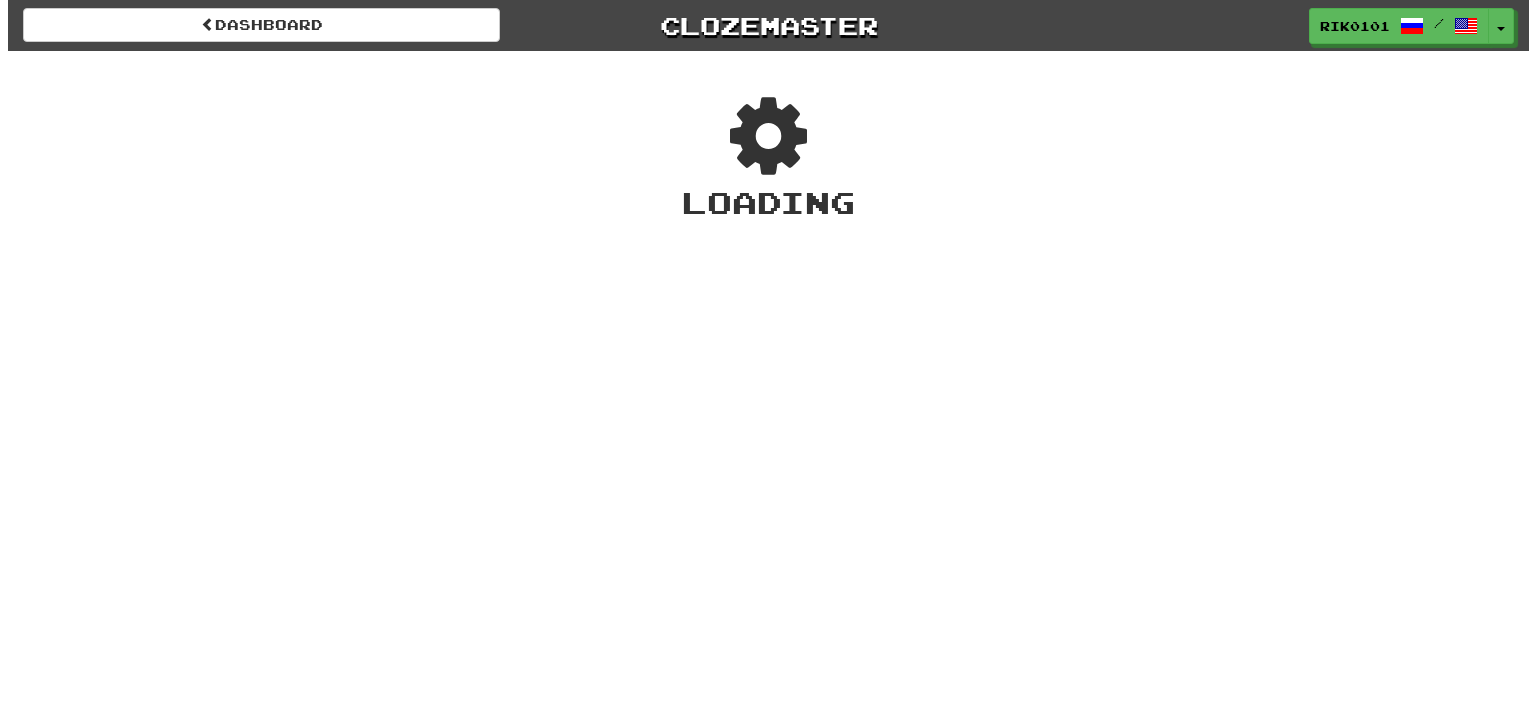 scroll, scrollTop: 0, scrollLeft: 0, axis: both 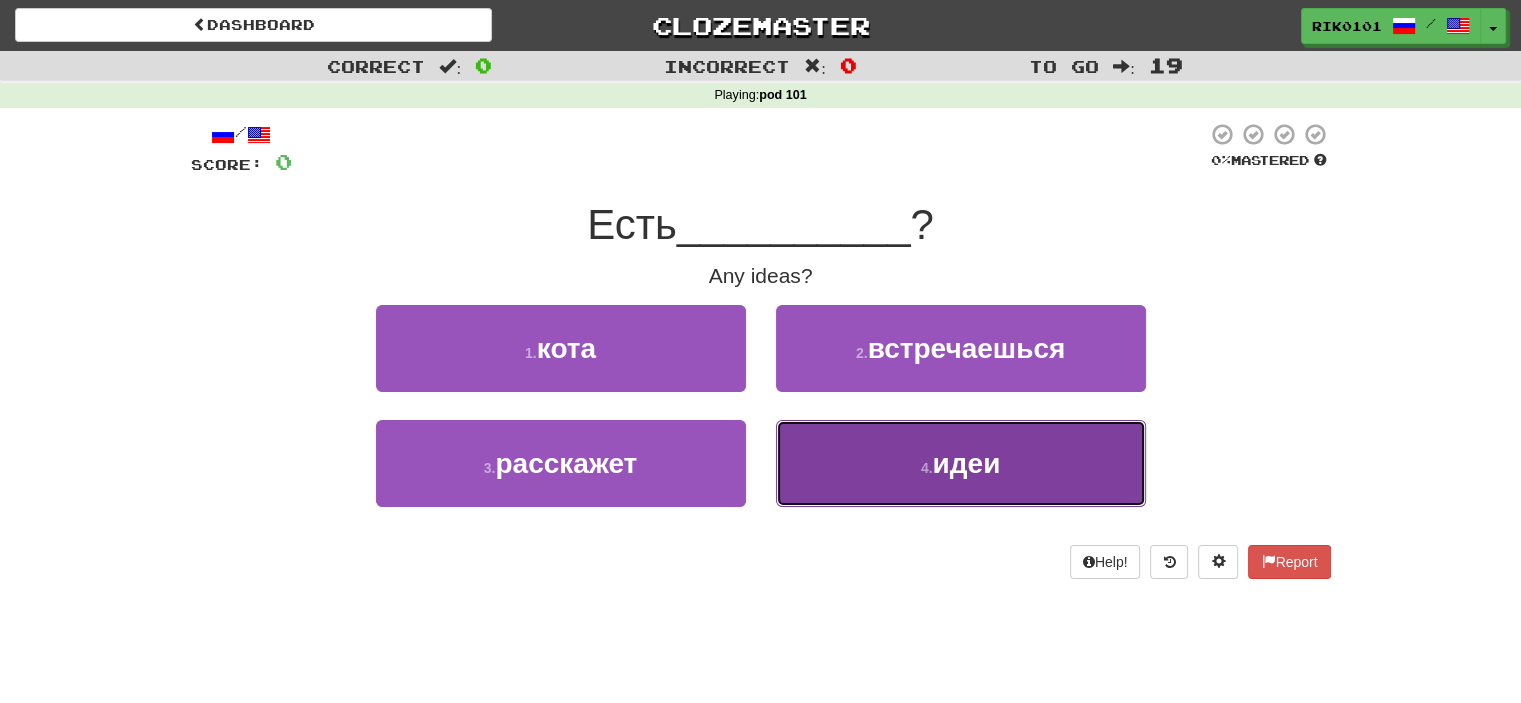 click on "4 .  идеи" at bounding box center (961, 463) 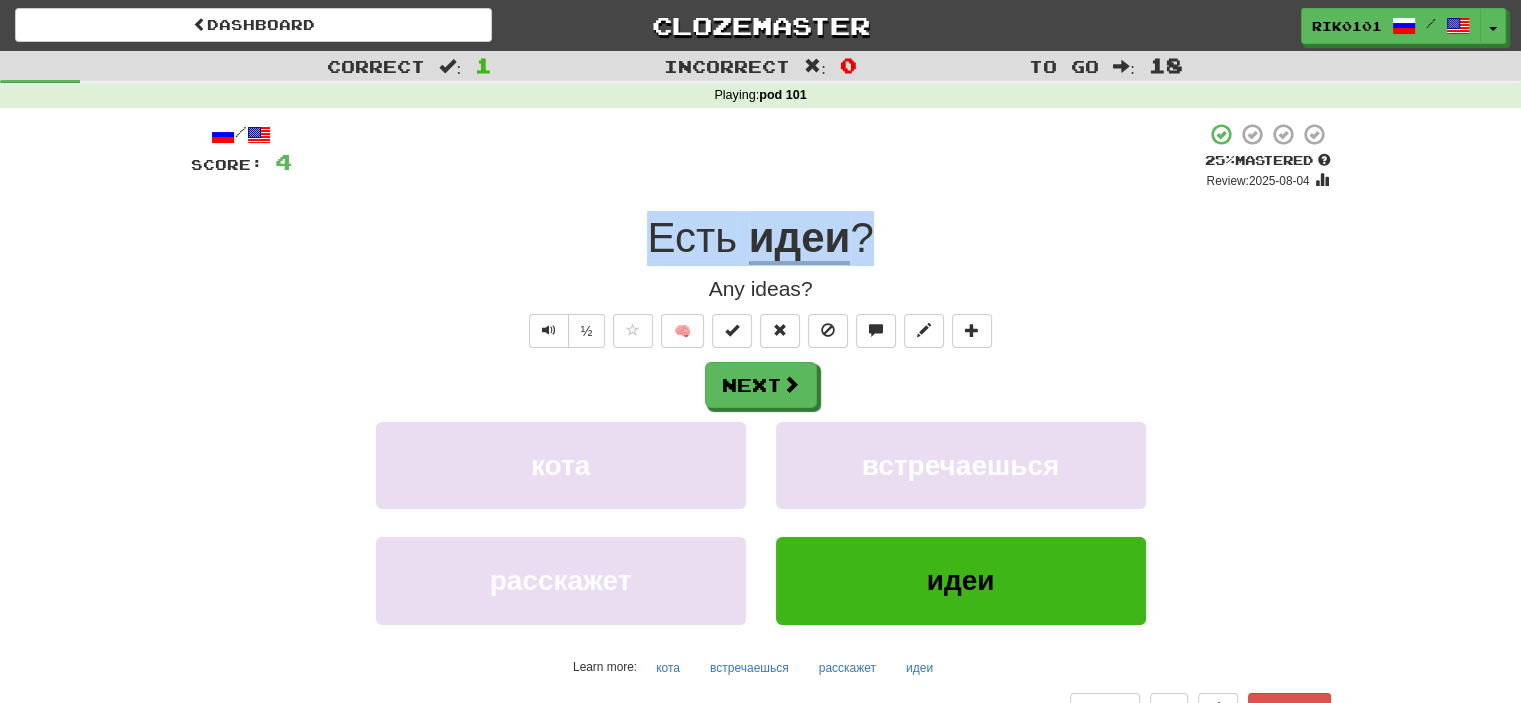 drag, startPoint x: 644, startPoint y: 237, endPoint x: 867, endPoint y: 238, distance: 223.00224 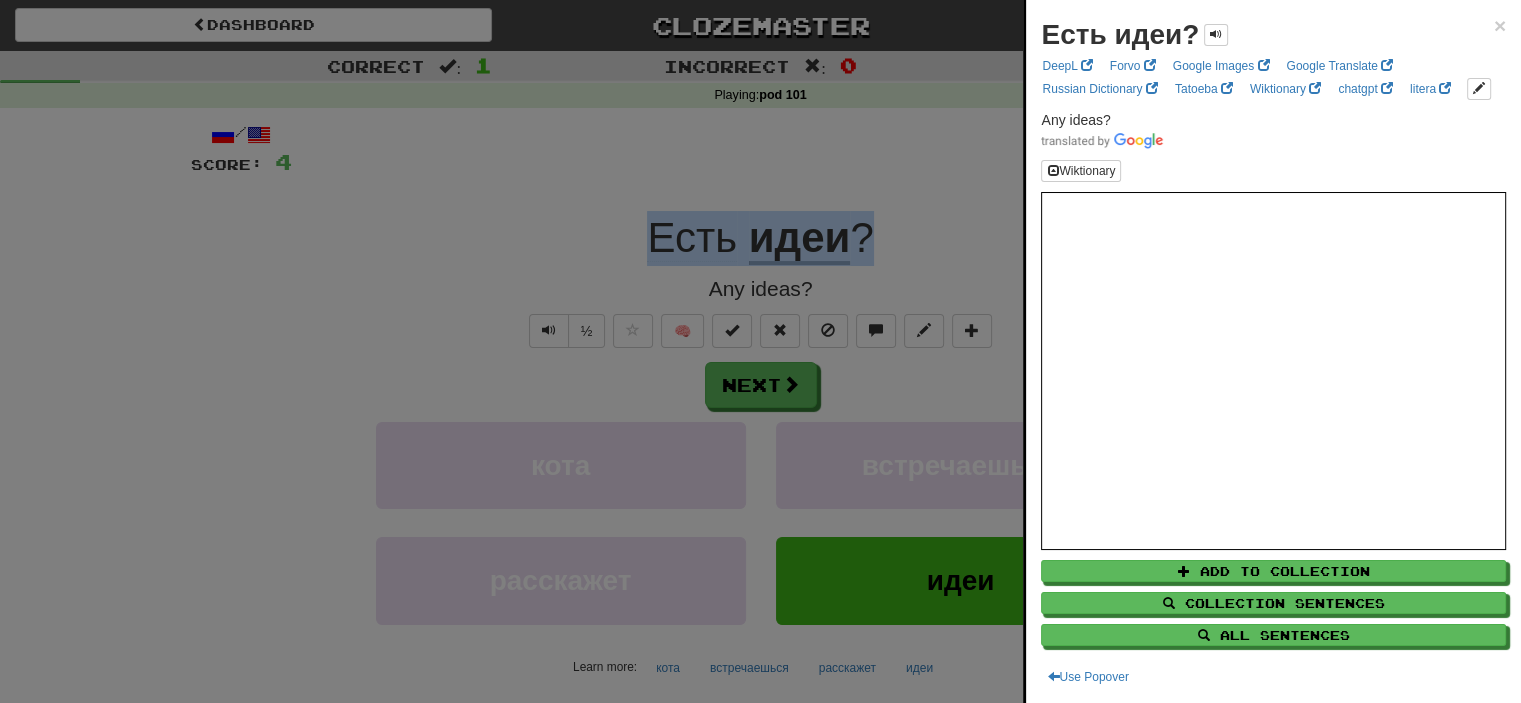 copy on "Есть   идеи ?" 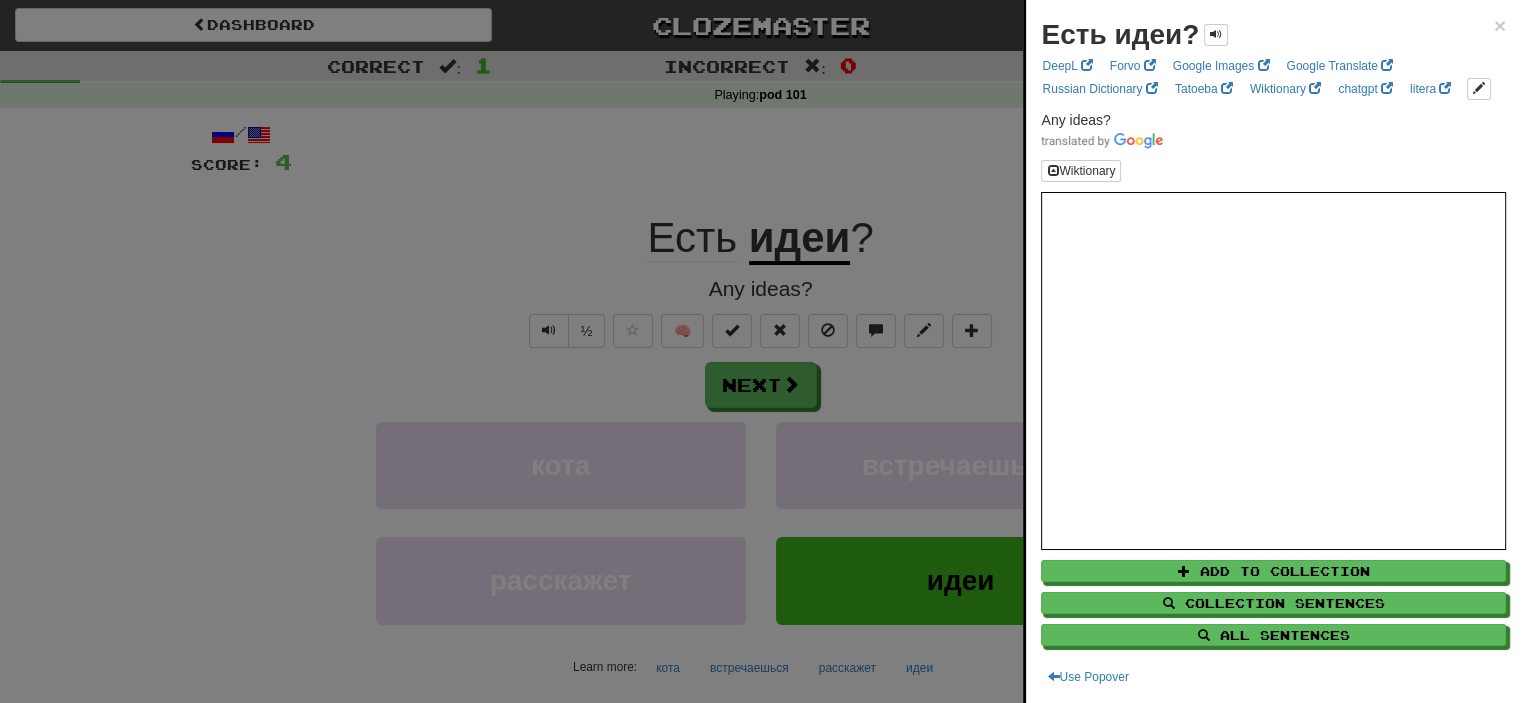 click at bounding box center (760, 351) 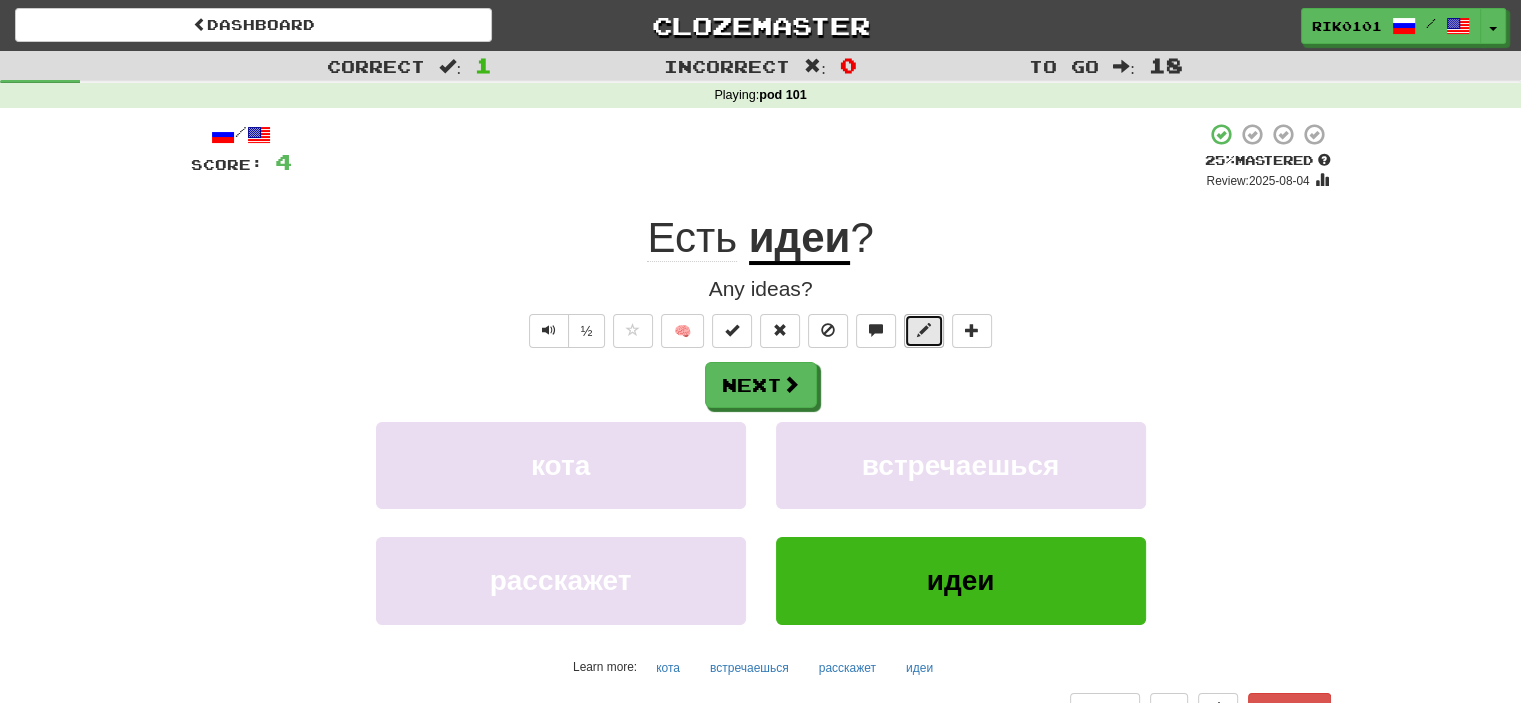 click at bounding box center [924, 330] 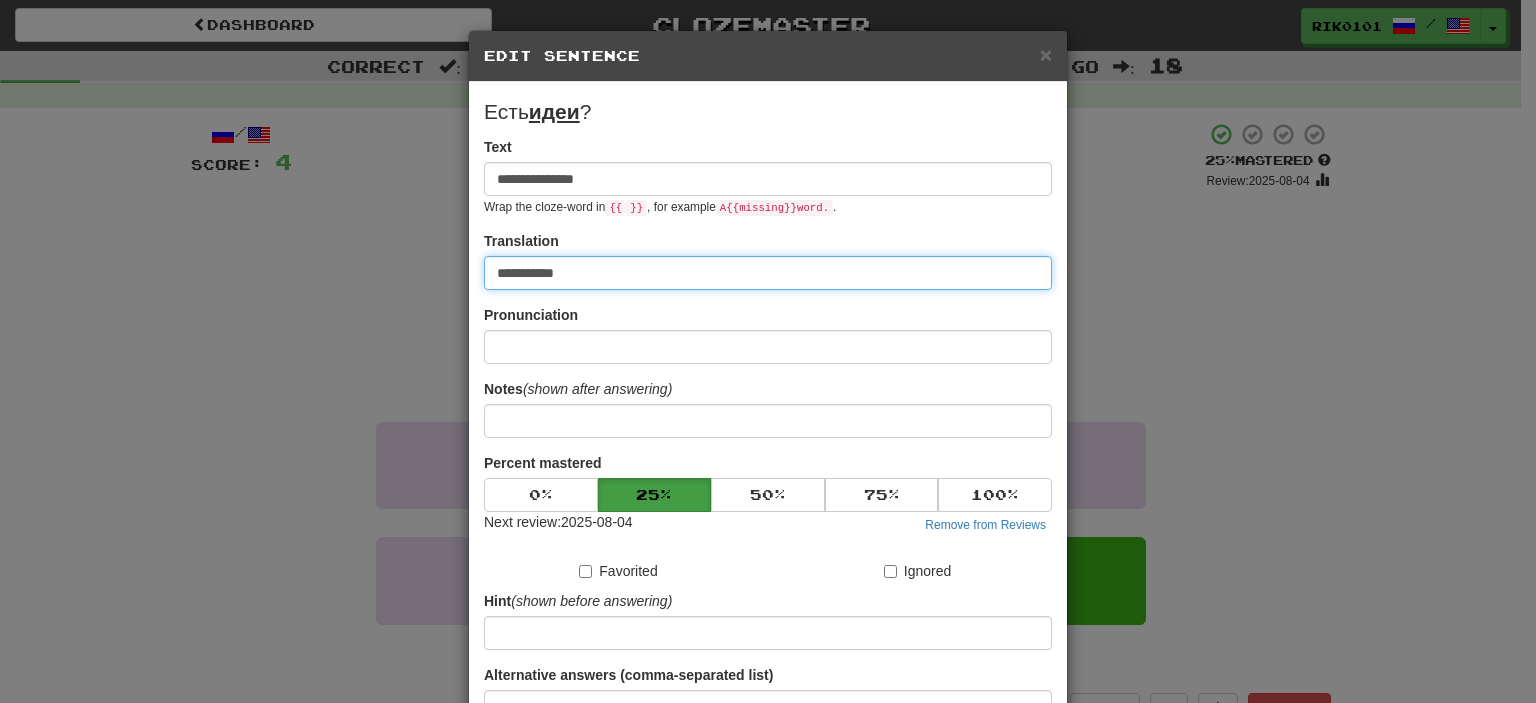 drag, startPoint x: 644, startPoint y: 273, endPoint x: 358, endPoint y: 257, distance: 286.4472 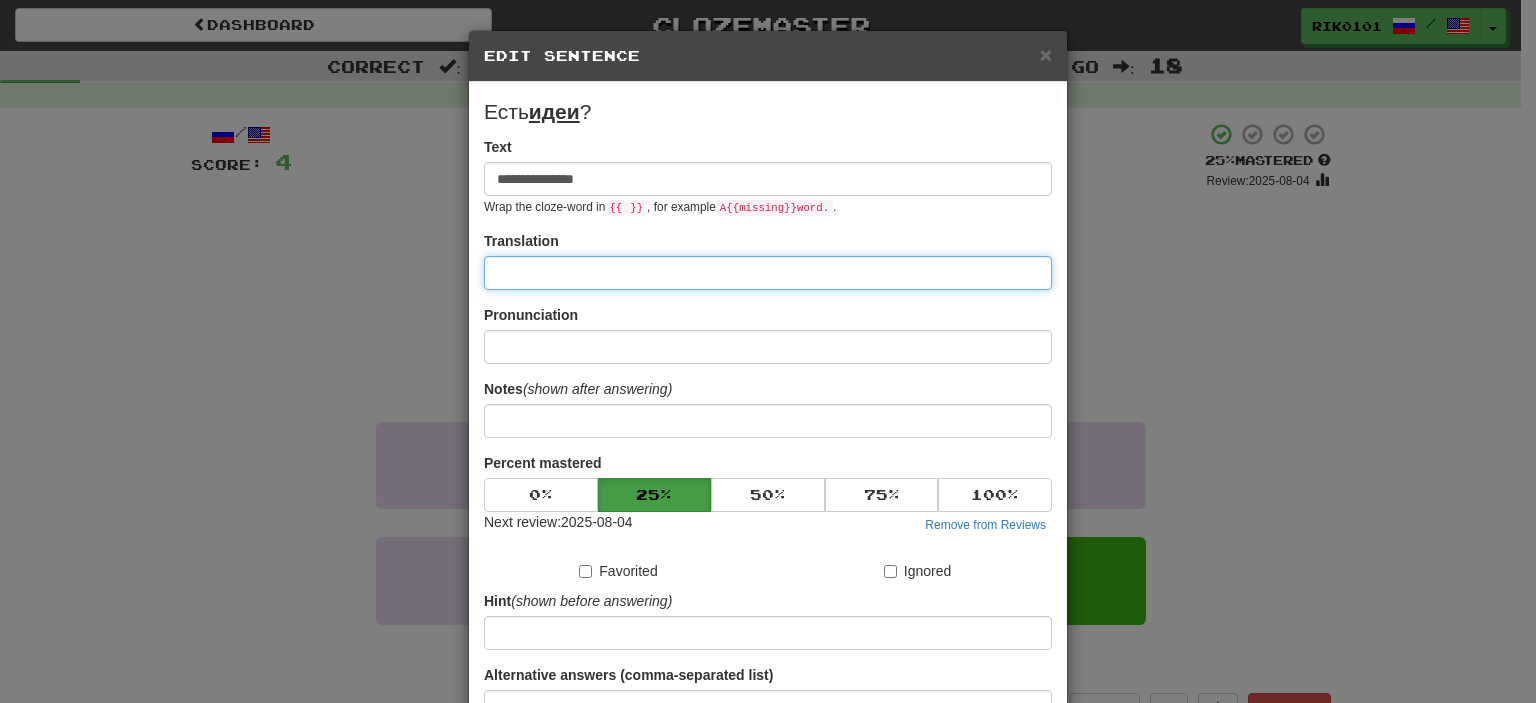 paste on "**********" 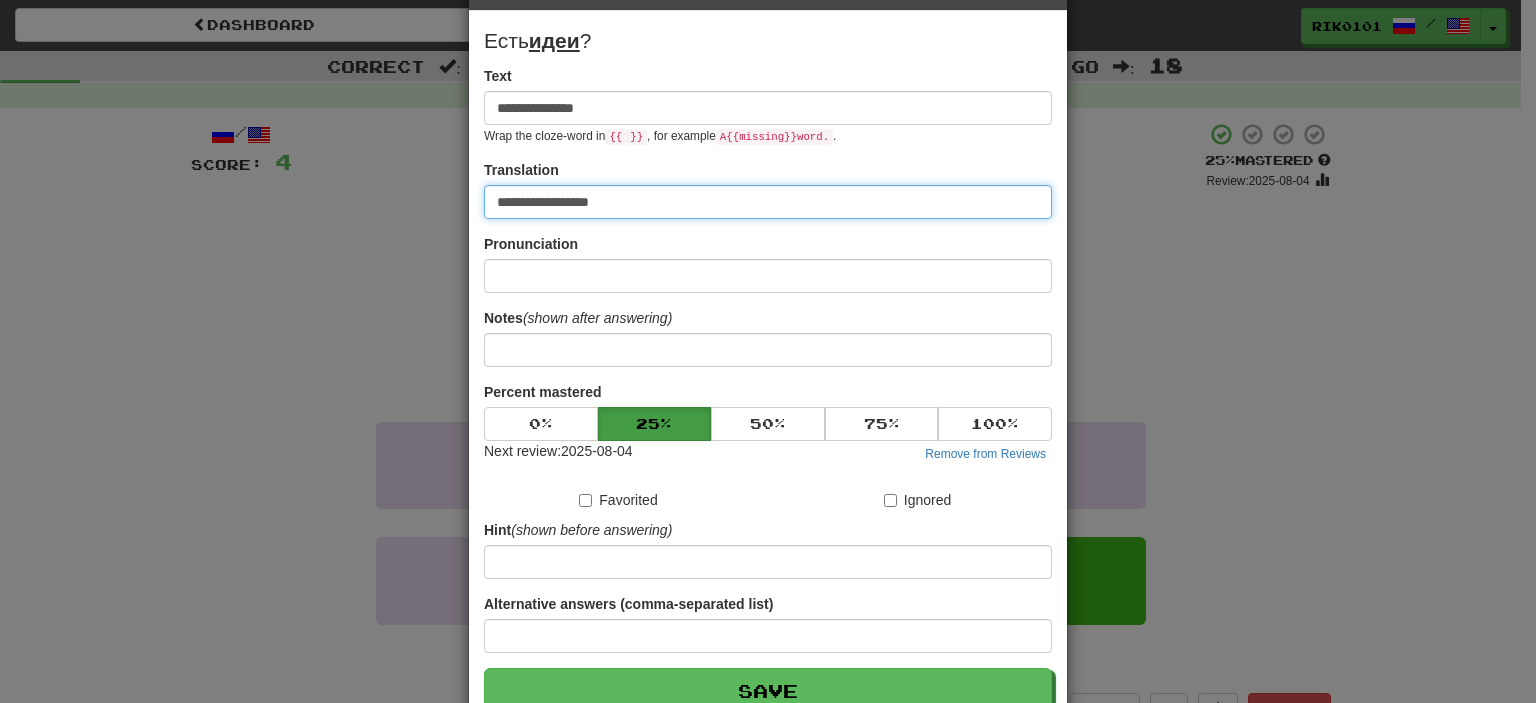scroll, scrollTop: 94, scrollLeft: 0, axis: vertical 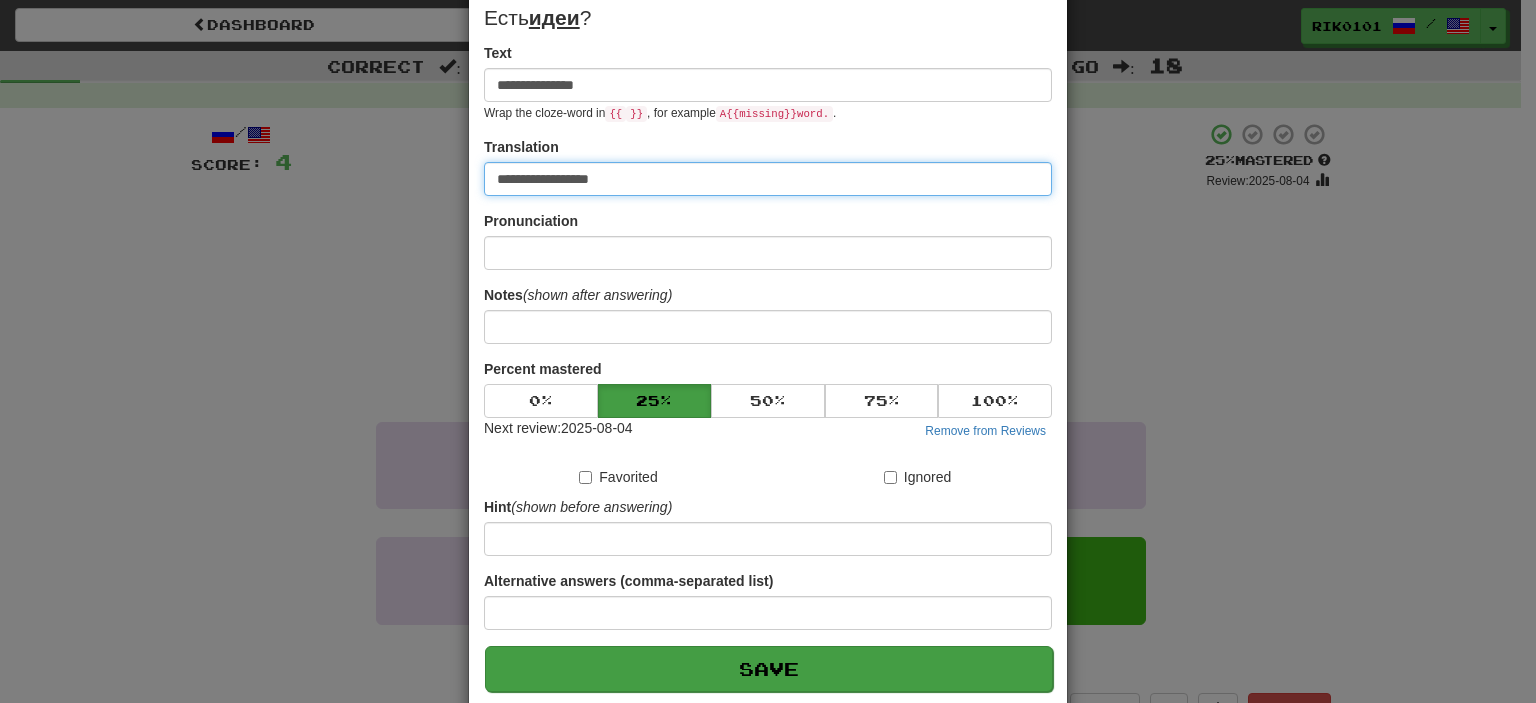 type on "**********" 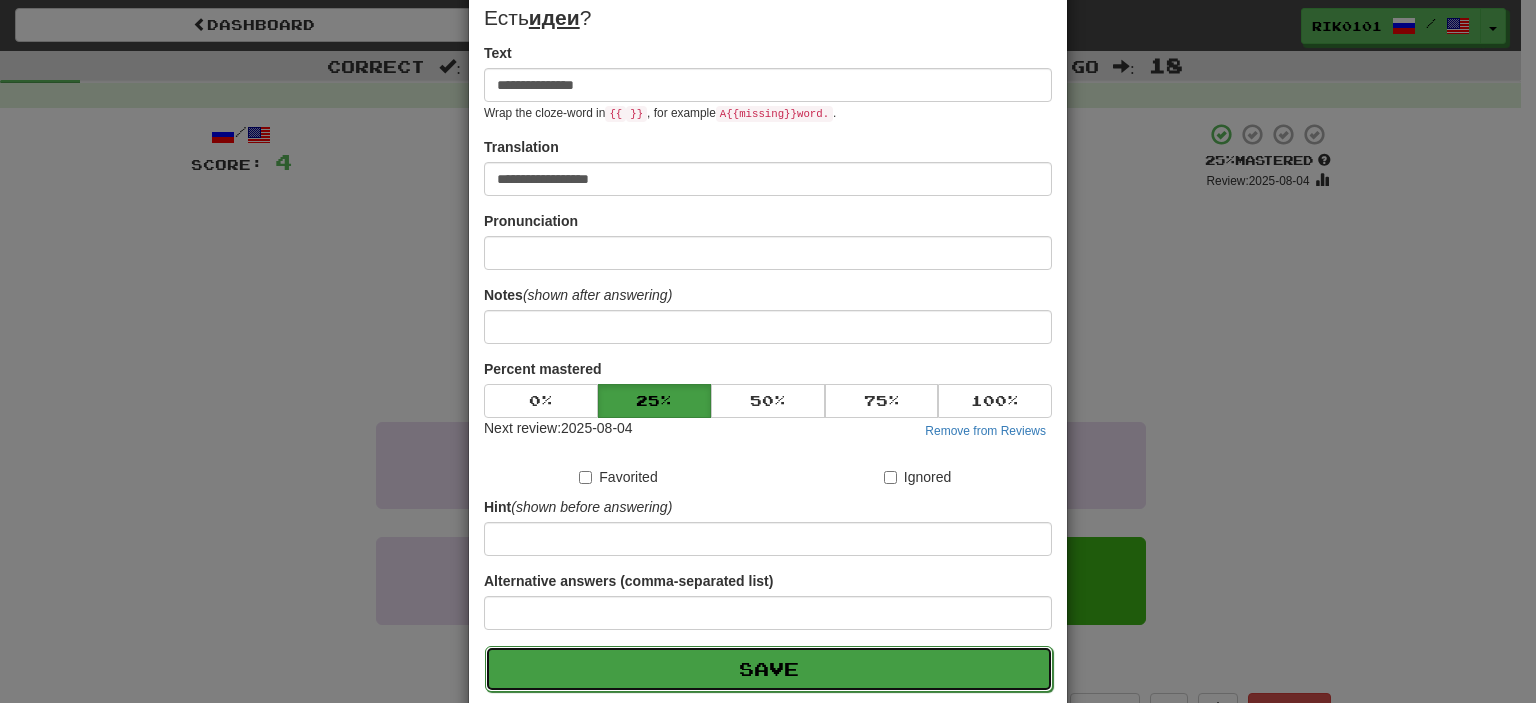 click on "Save" at bounding box center [769, 669] 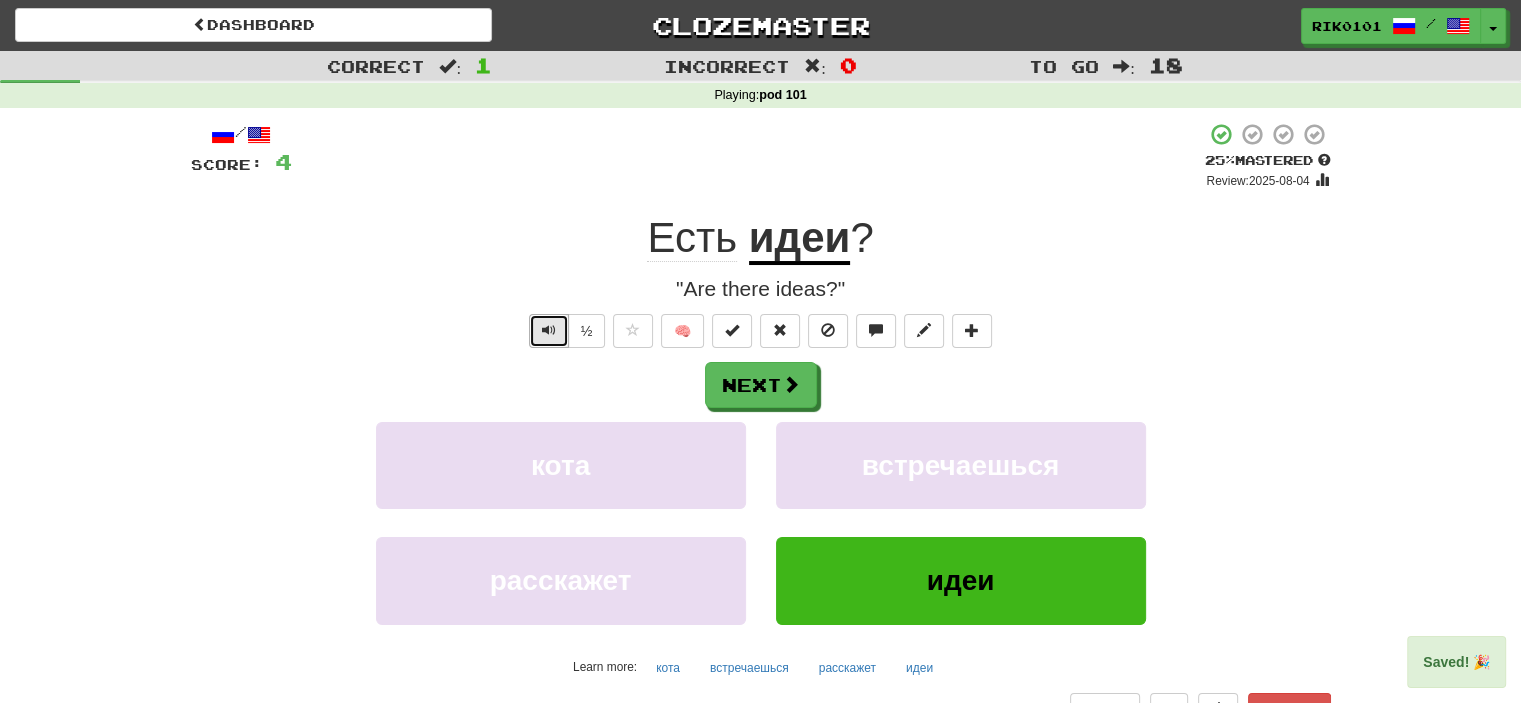 click at bounding box center [549, 330] 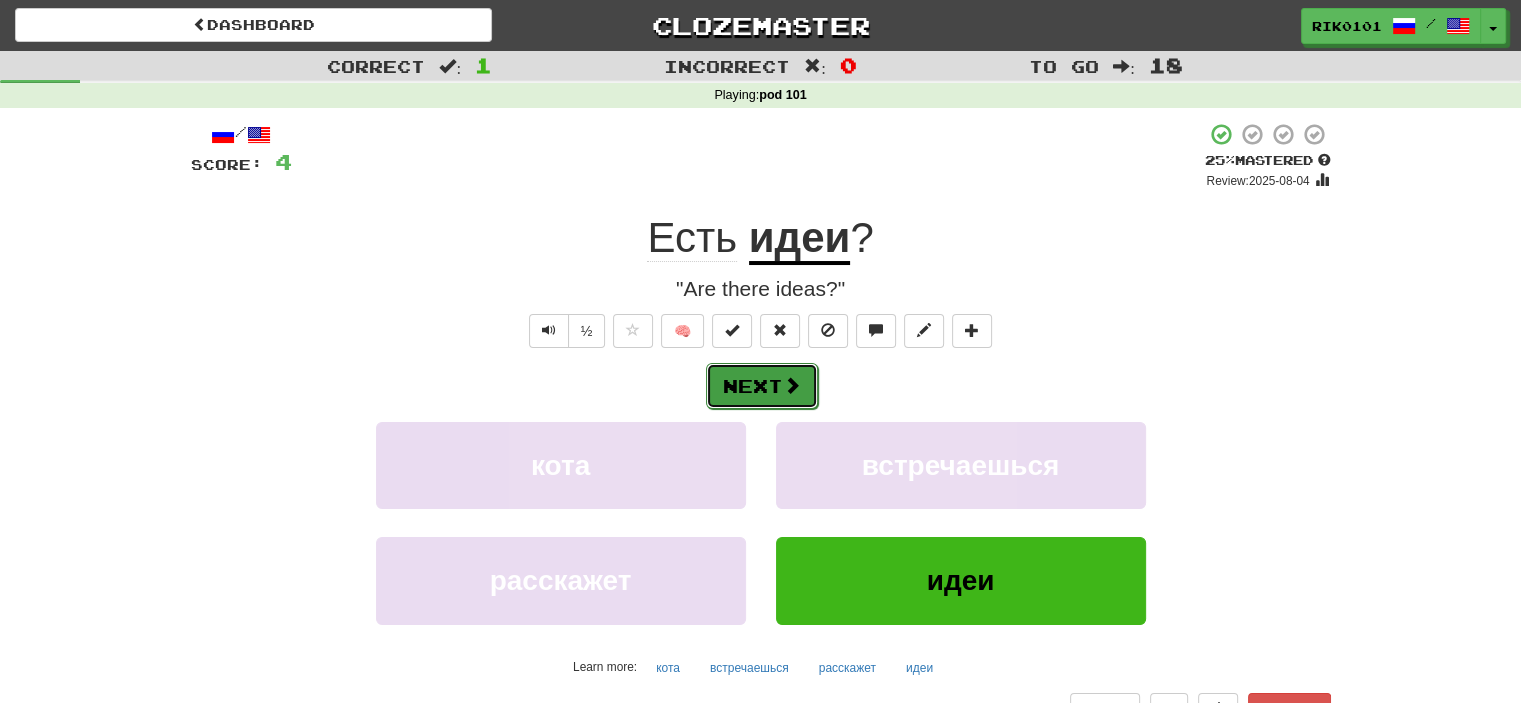 click on "Next" at bounding box center [762, 386] 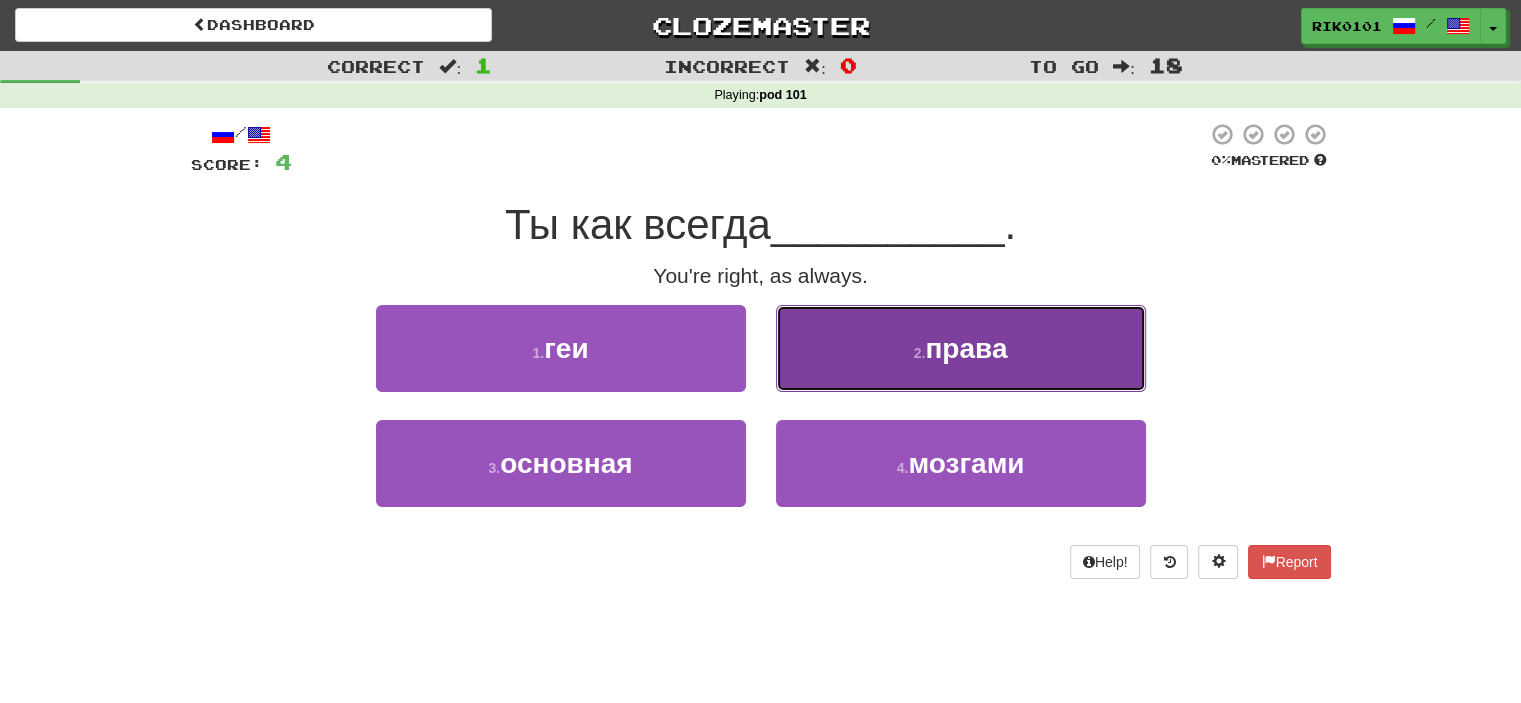 click on "2 ." at bounding box center (920, 353) 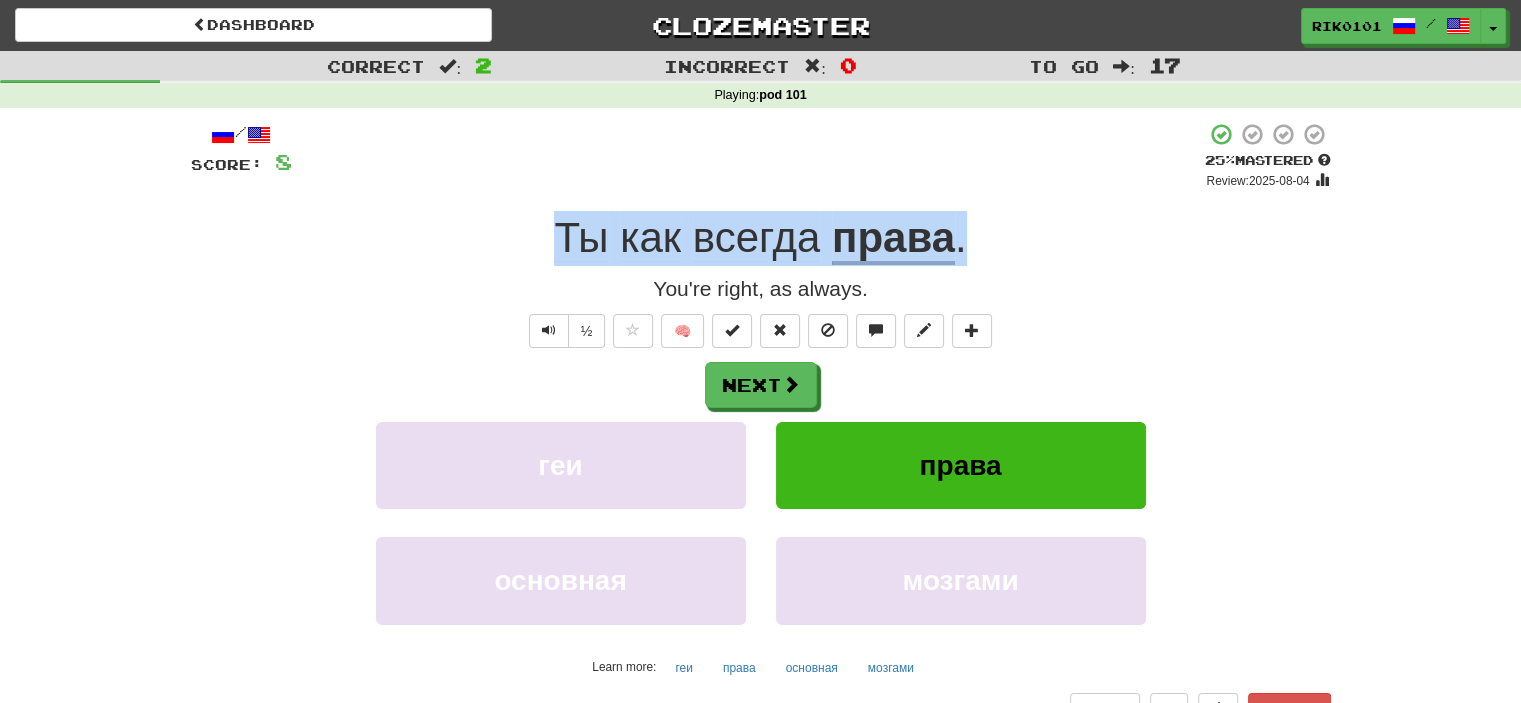drag, startPoint x: 544, startPoint y: 227, endPoint x: 992, endPoint y: 259, distance: 449.1414 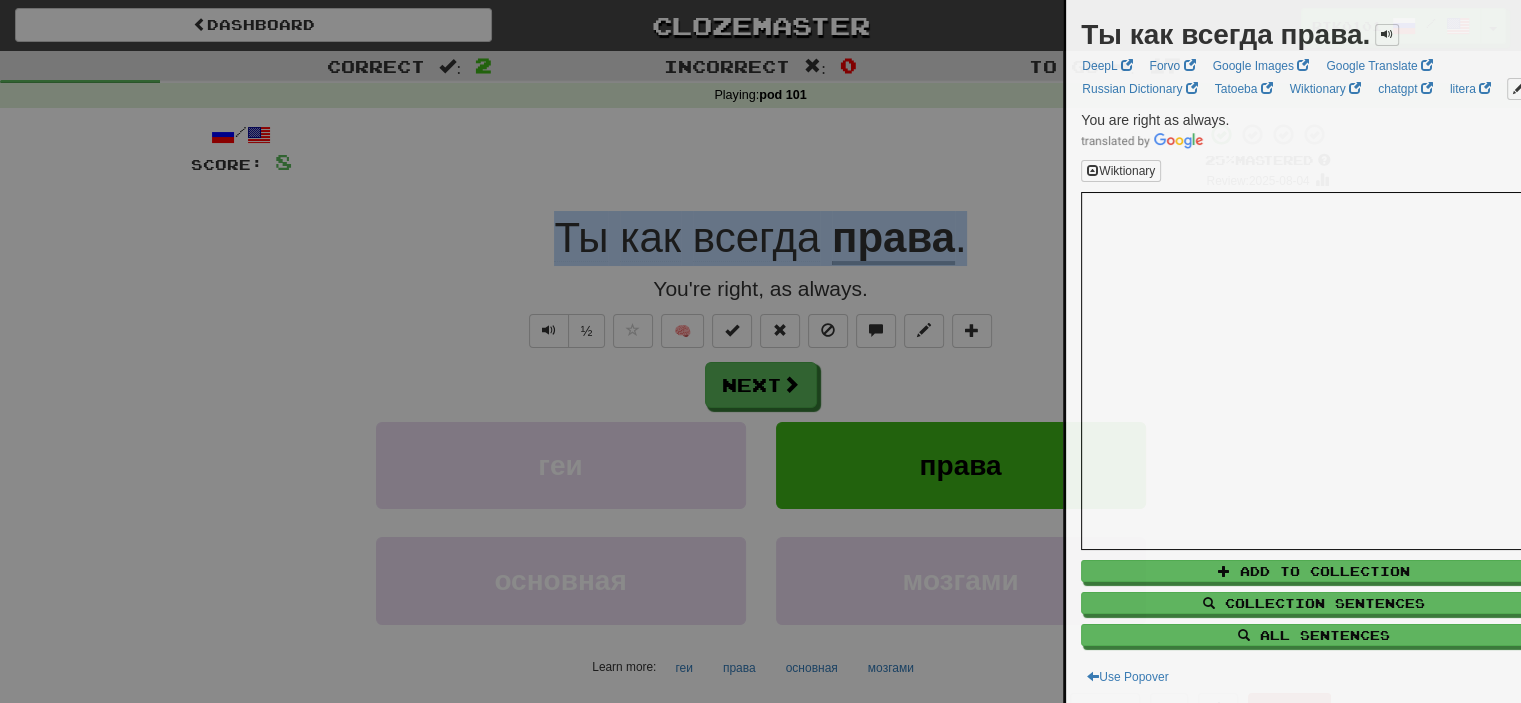 copy on "Ты   как   всегда   права ." 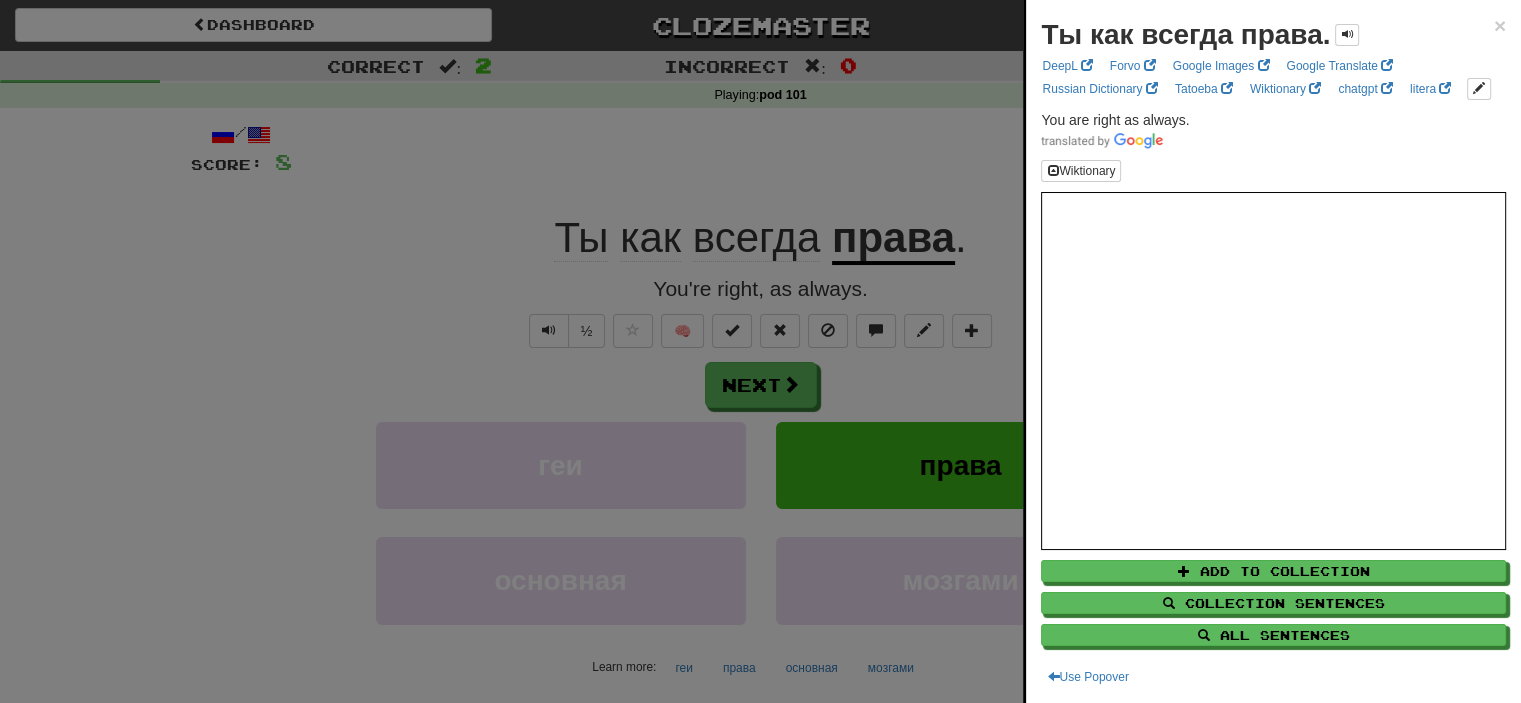 click at bounding box center [760, 351] 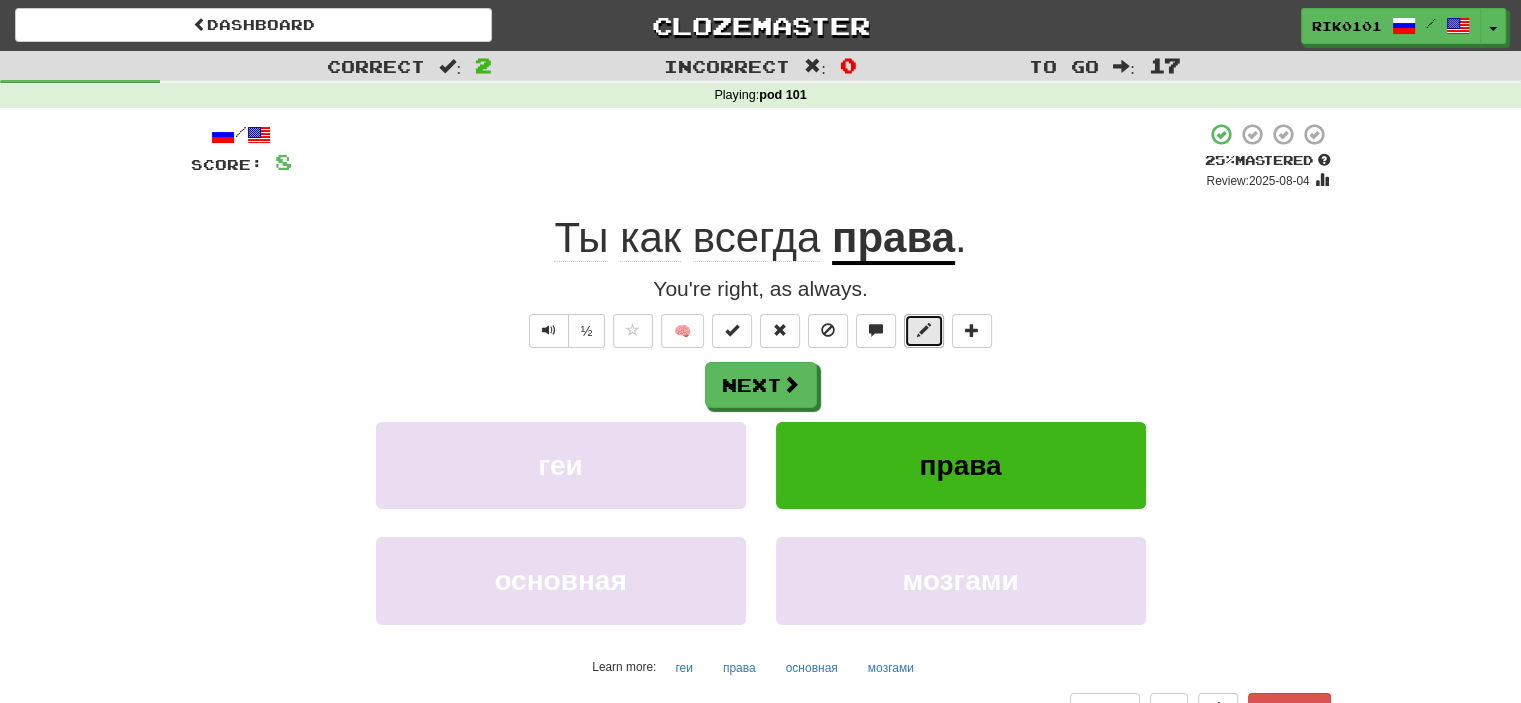 click at bounding box center [924, 330] 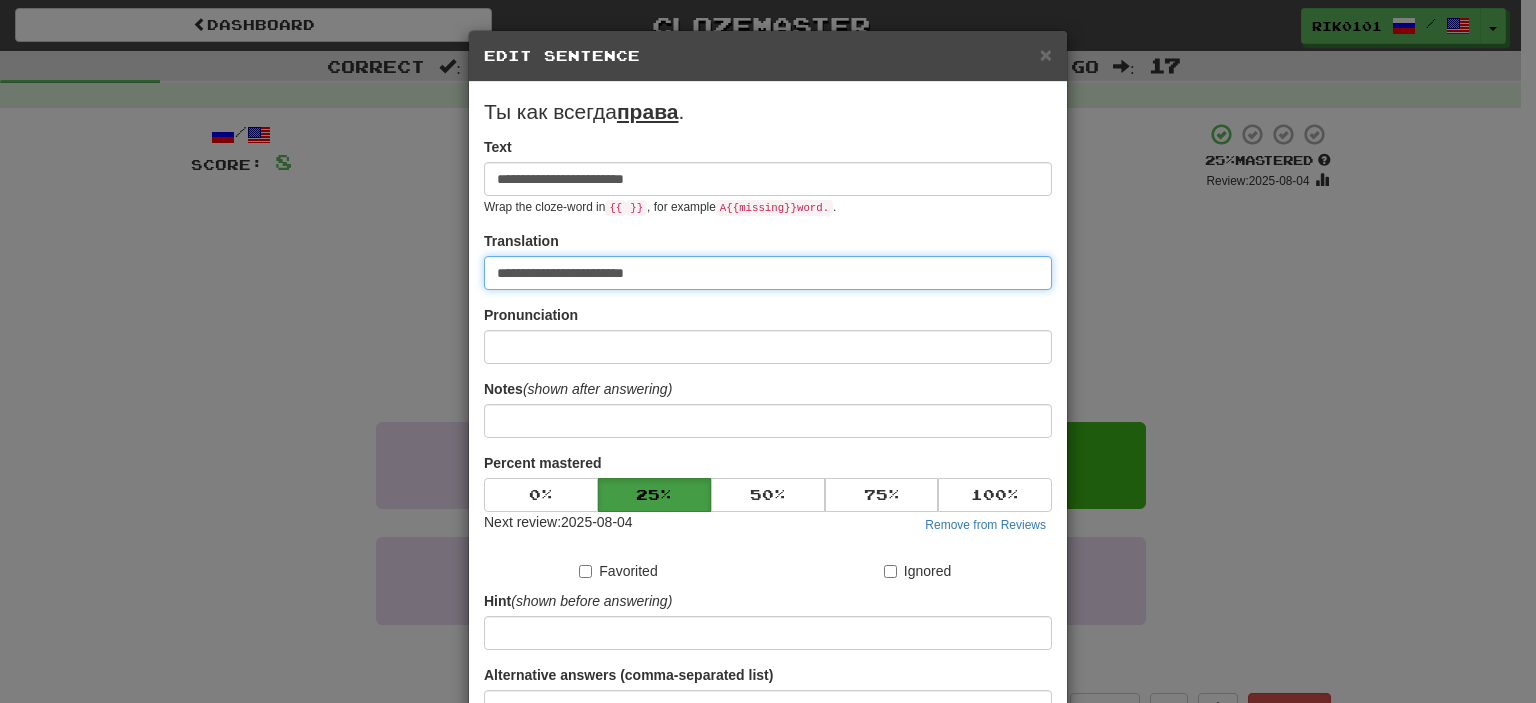 drag, startPoint x: 691, startPoint y: 275, endPoint x: 361, endPoint y: 243, distance: 331.54788 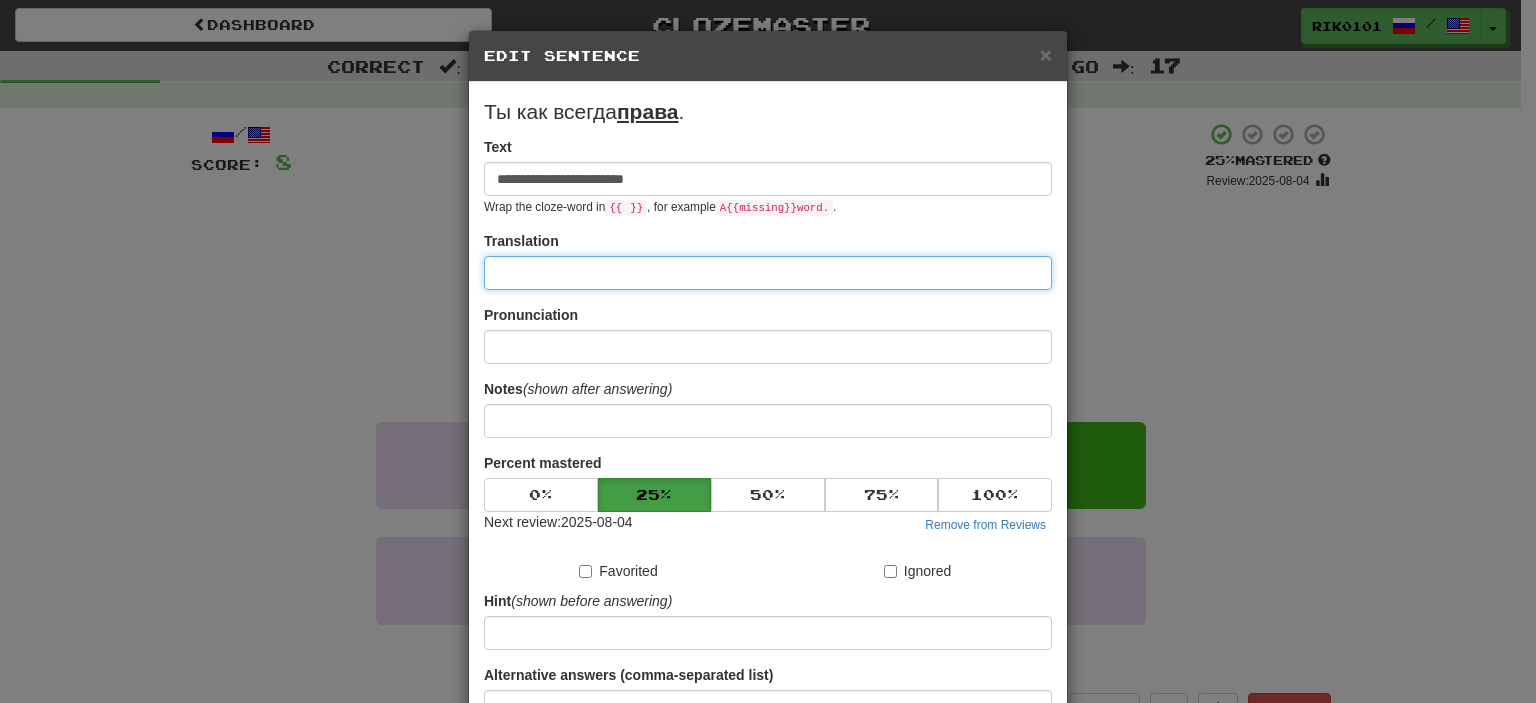 paste on "**********" 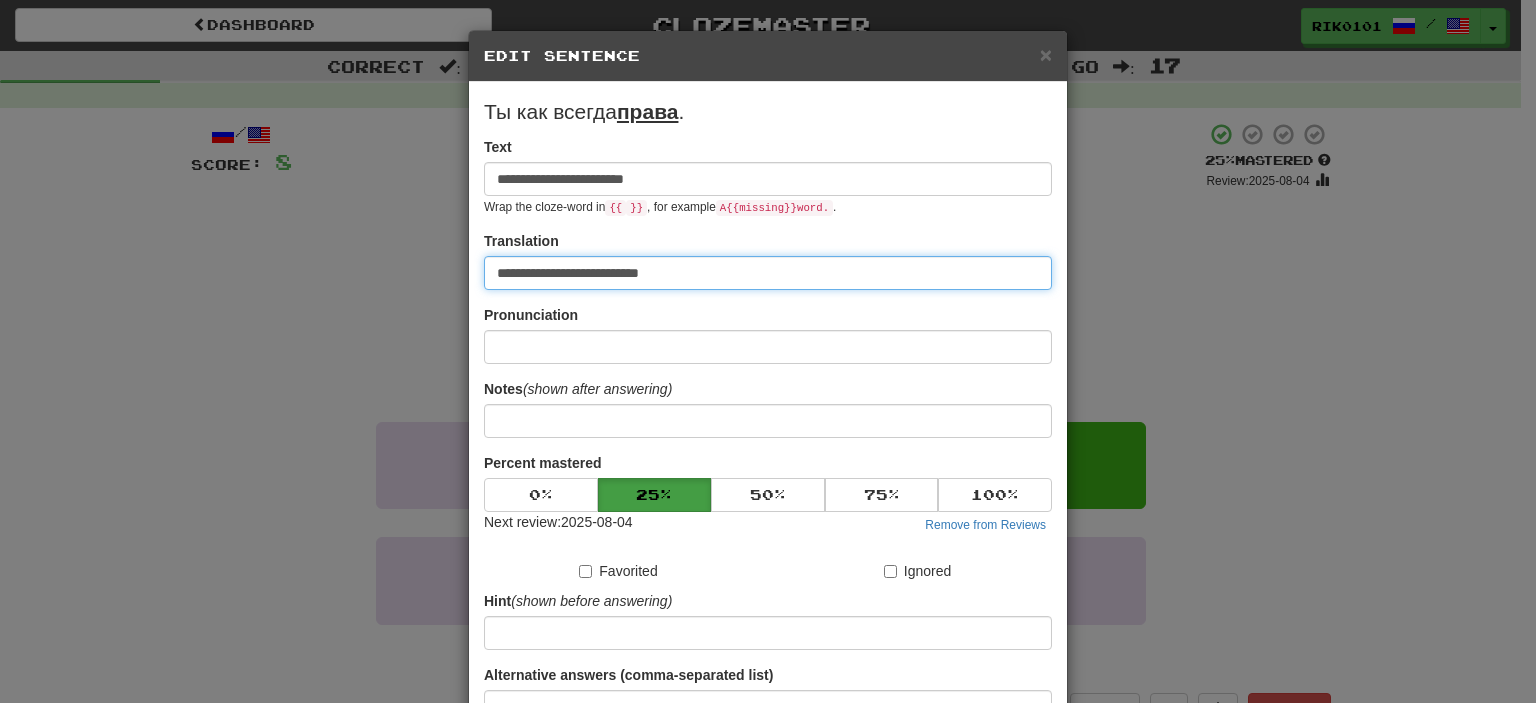 scroll, scrollTop: 108, scrollLeft: 0, axis: vertical 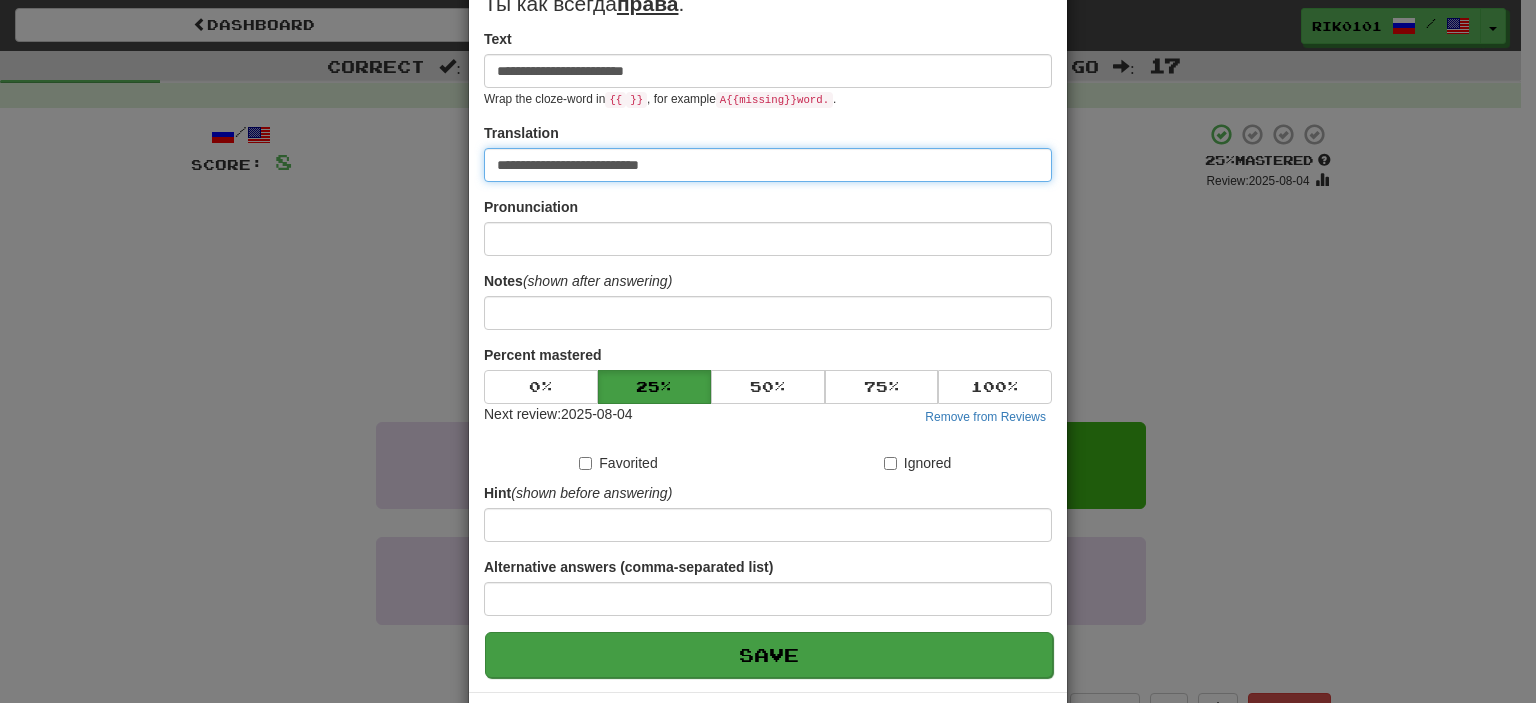 type on "**********" 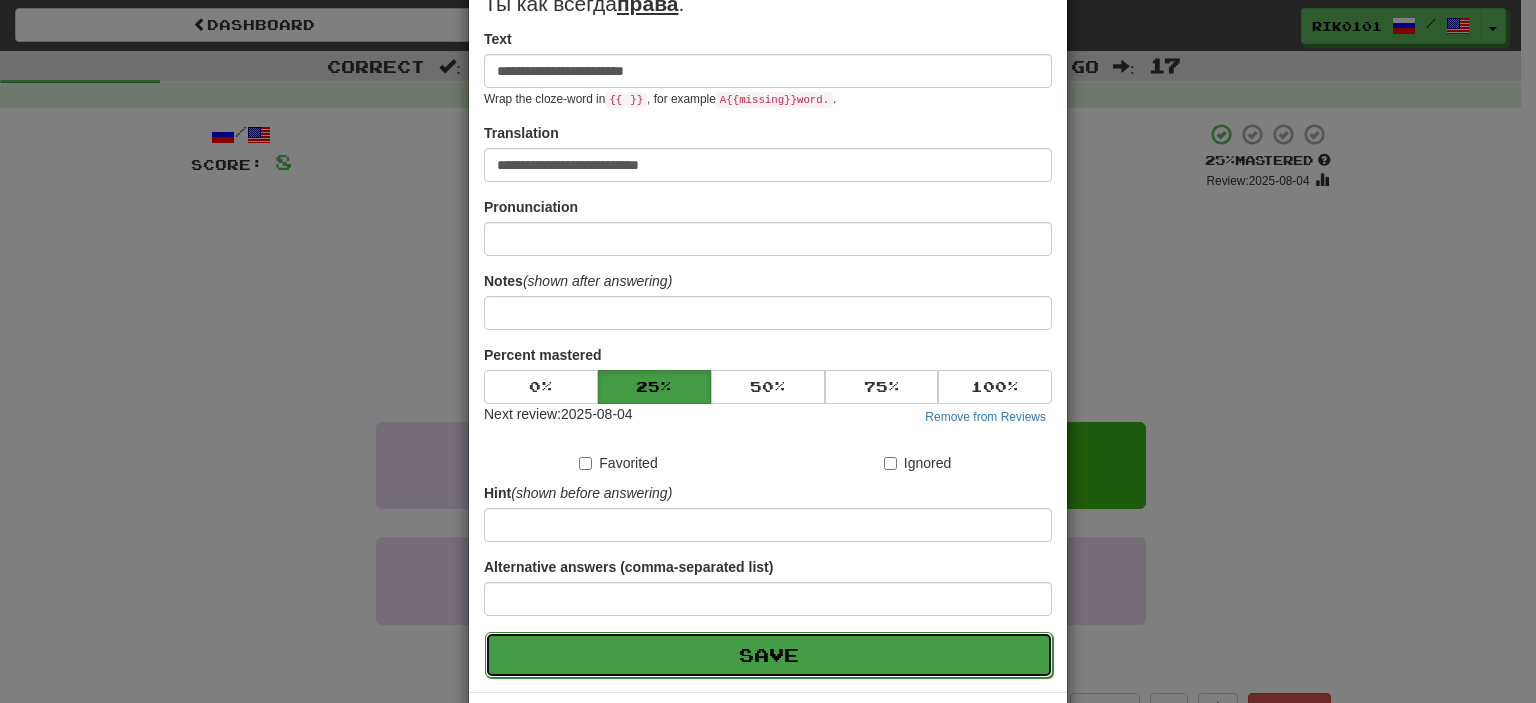 click on "Save" at bounding box center (769, 655) 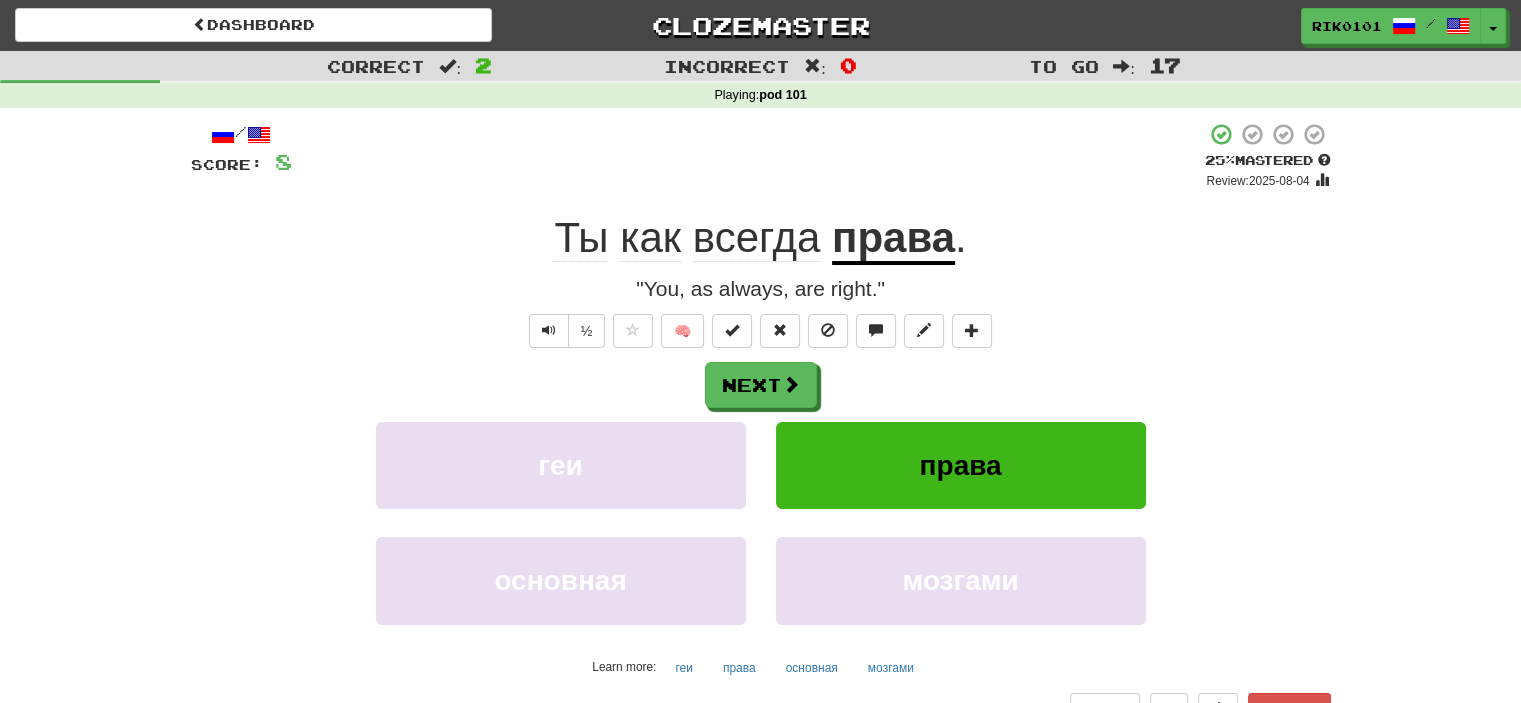 click on "права" at bounding box center (893, 239) 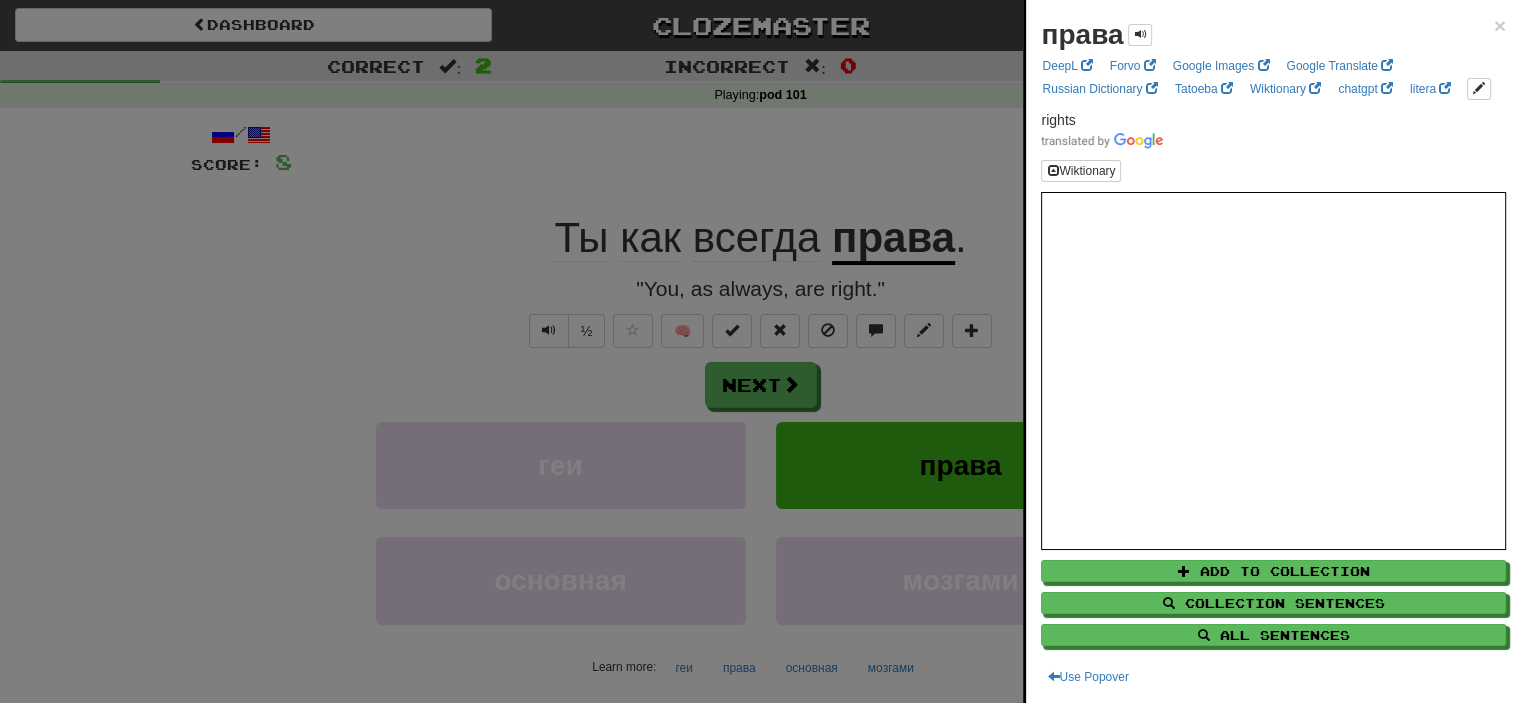 click at bounding box center [760, 351] 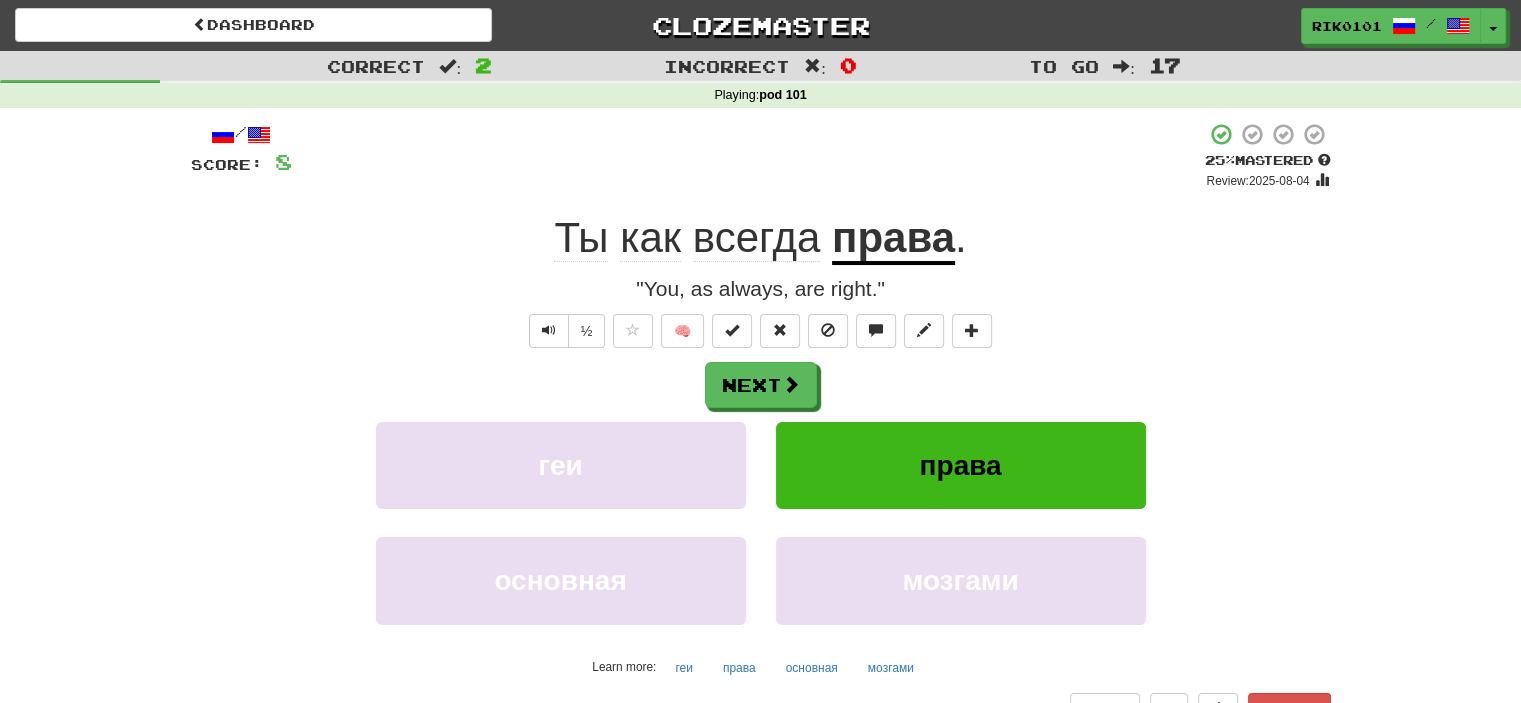 click on "права" at bounding box center (893, 239) 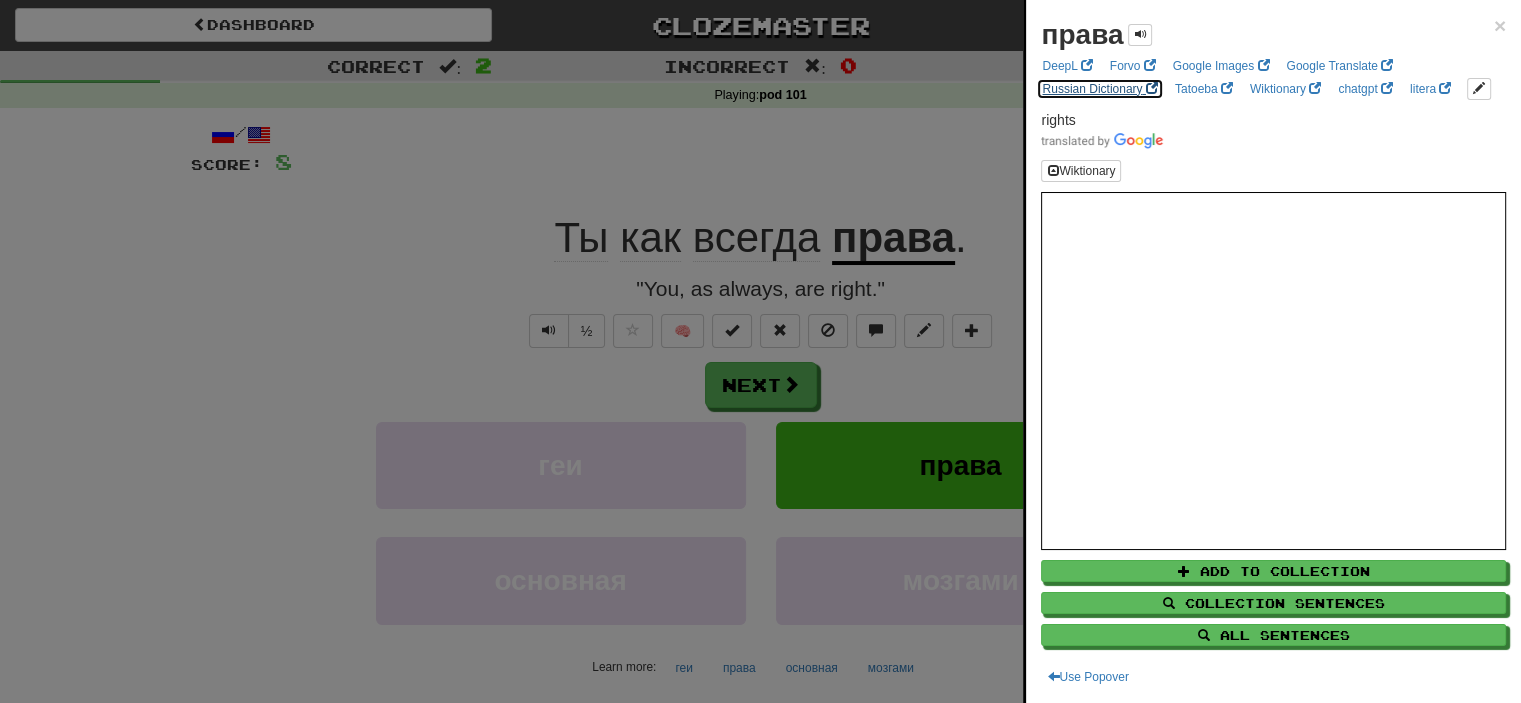 click on "Russian Dictionary" at bounding box center [1099, 89] 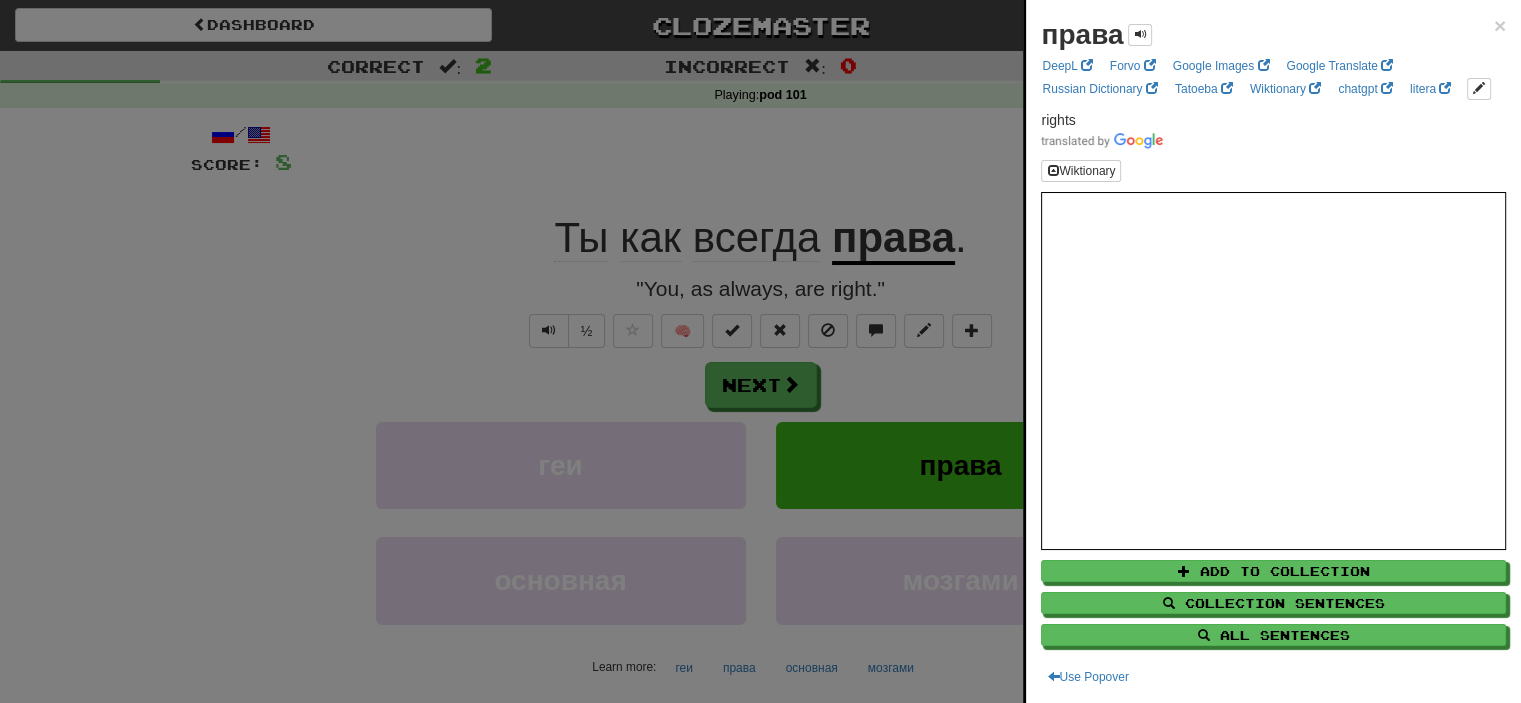 click at bounding box center [760, 351] 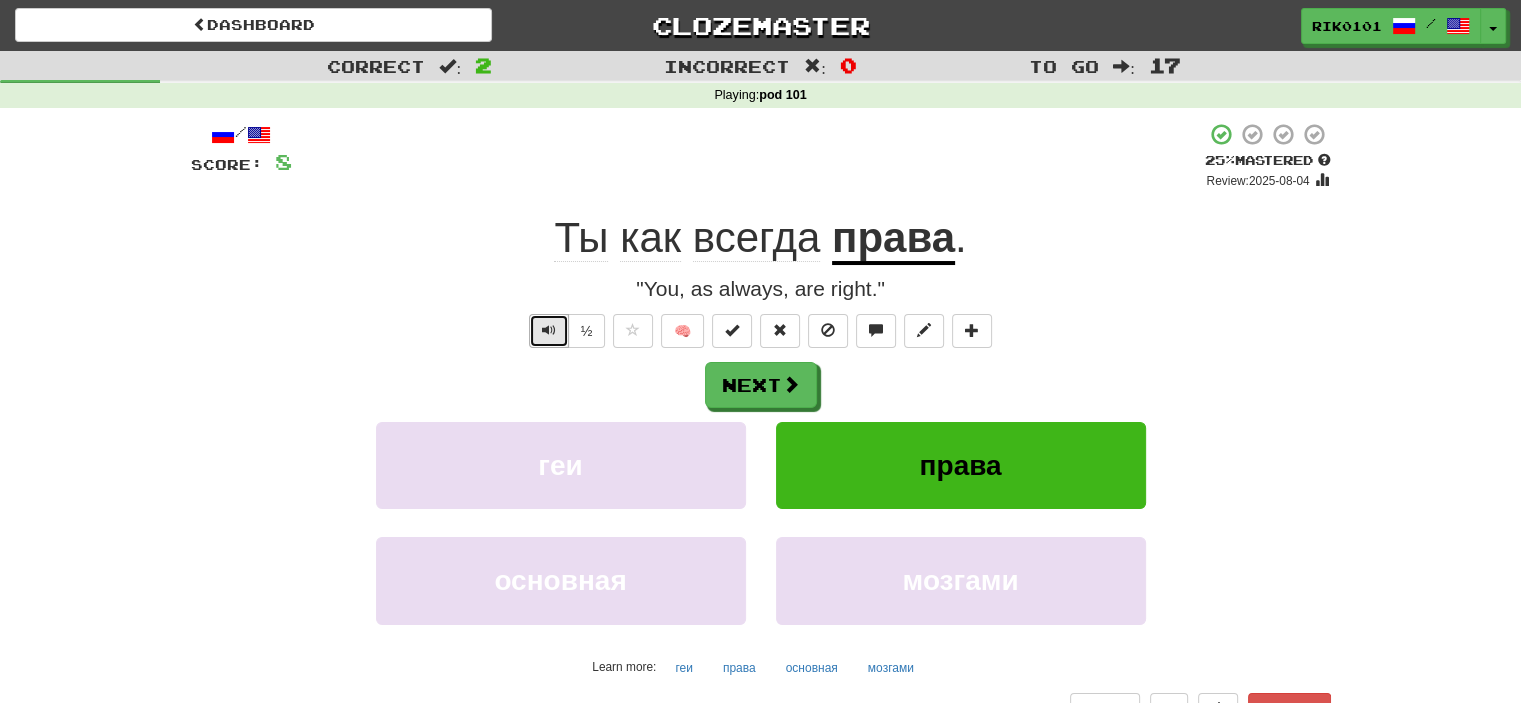 click at bounding box center (549, 331) 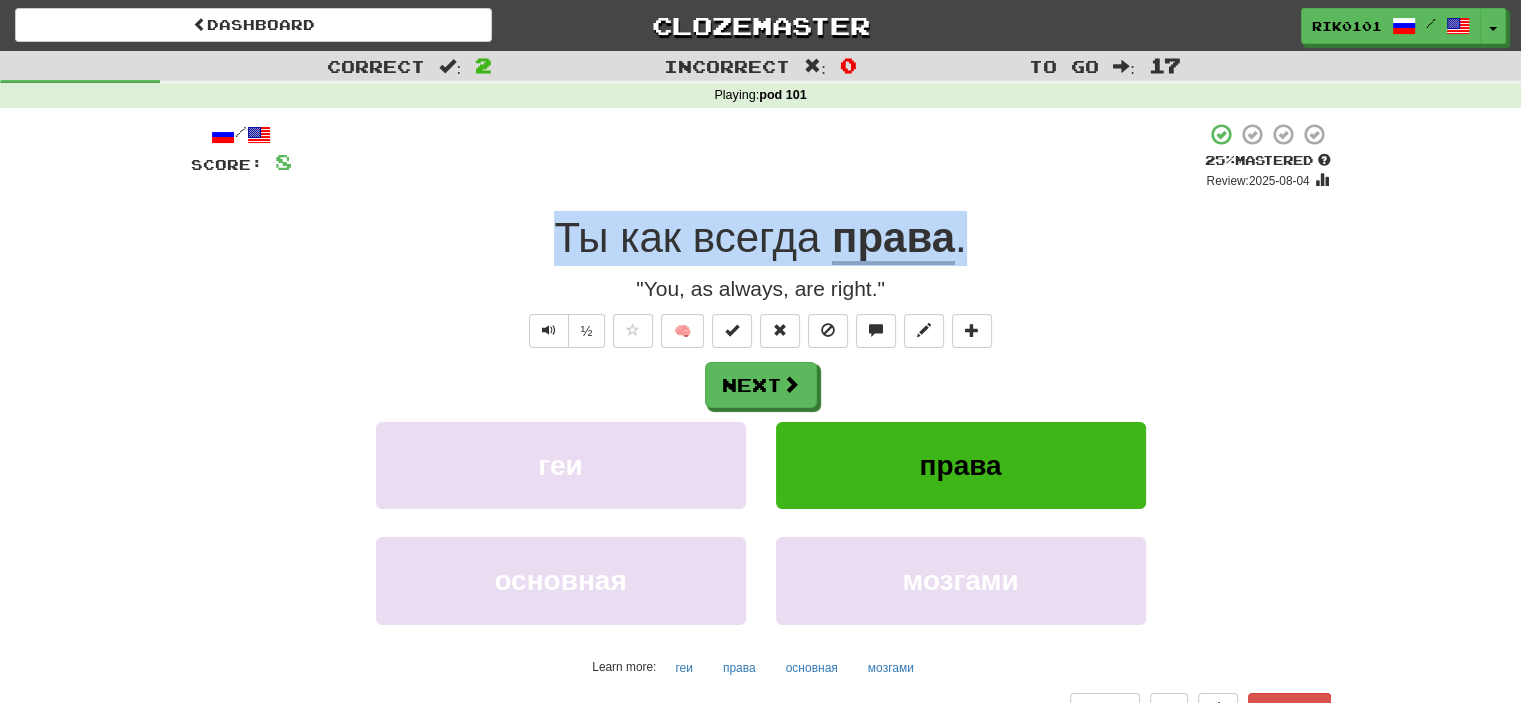 drag, startPoint x: 544, startPoint y: 234, endPoint x: 1065, endPoint y: 222, distance: 521.1382 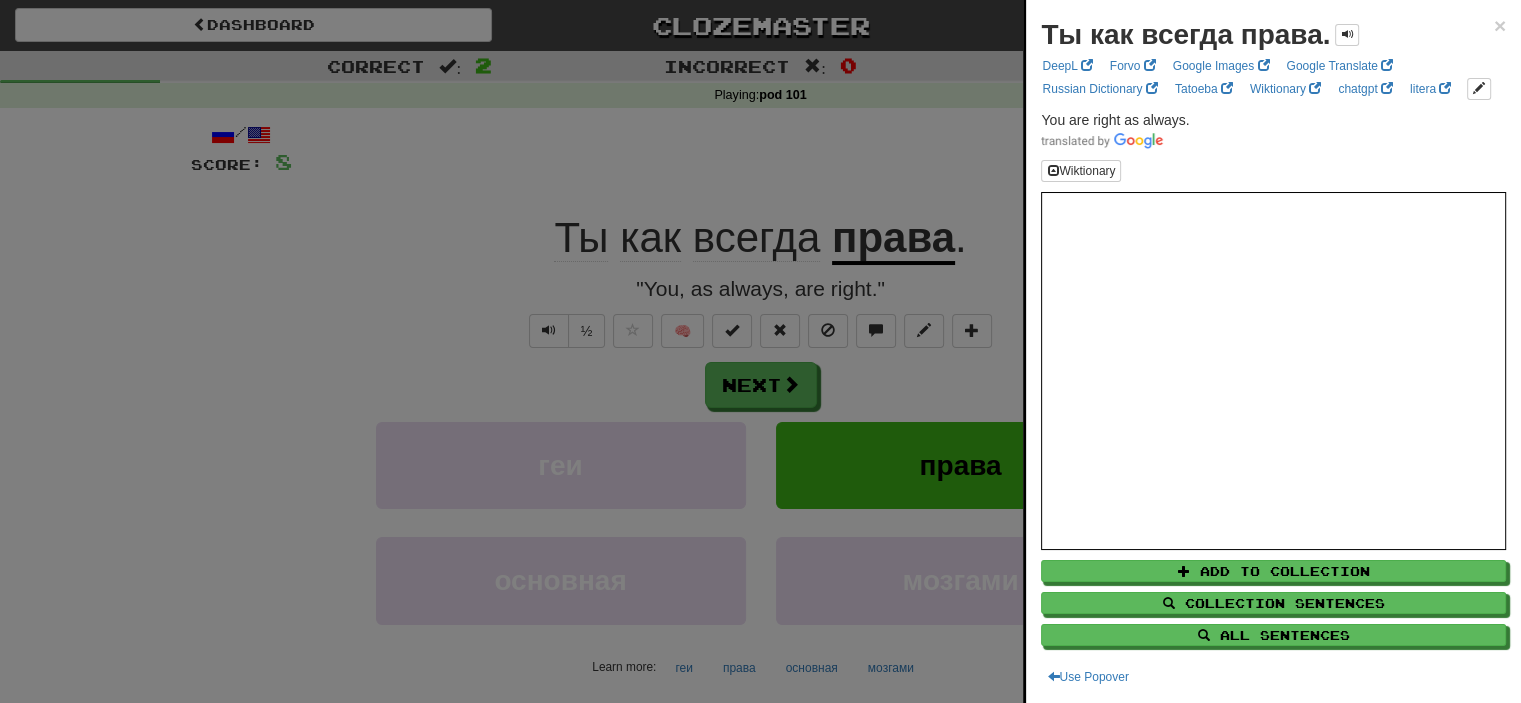click at bounding box center [760, 351] 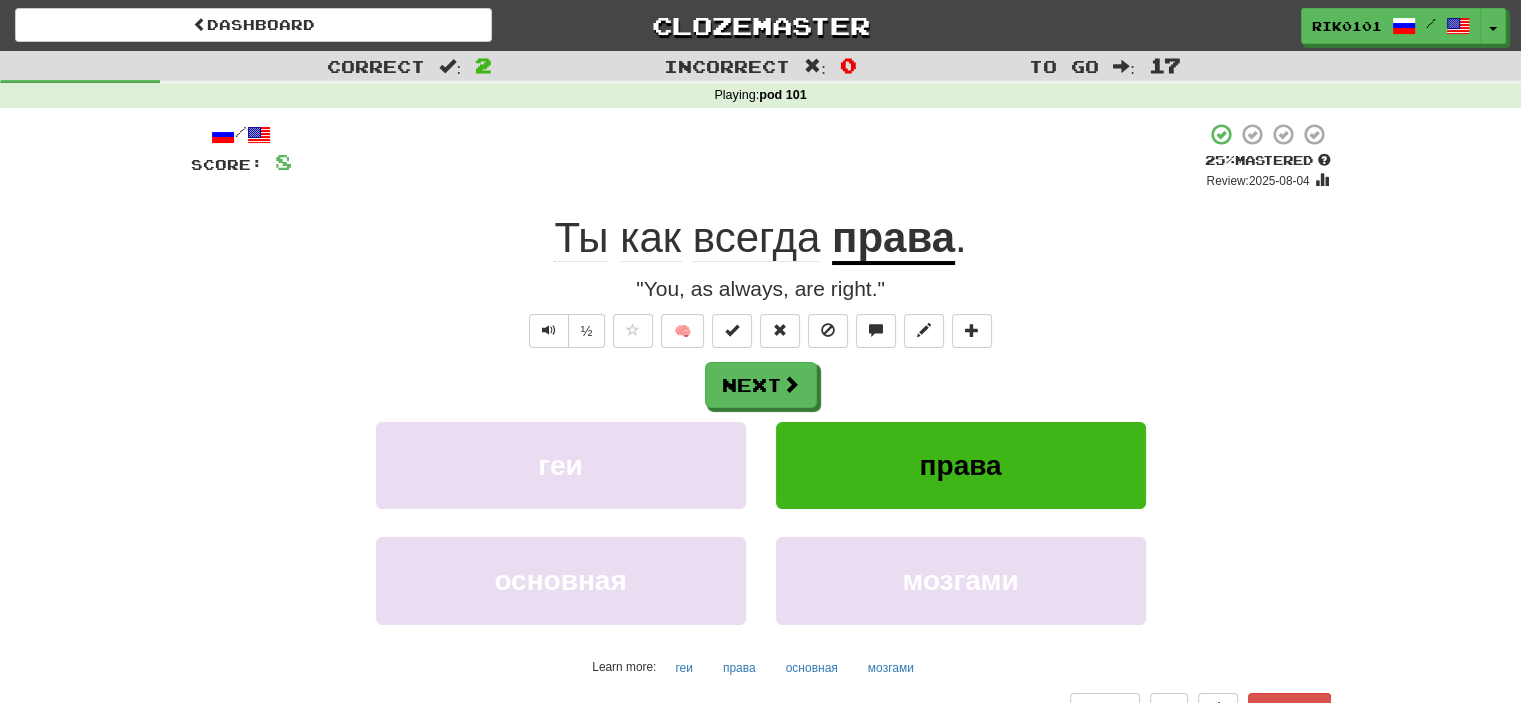 click on "Playing :  pod 101" at bounding box center (760, 96) 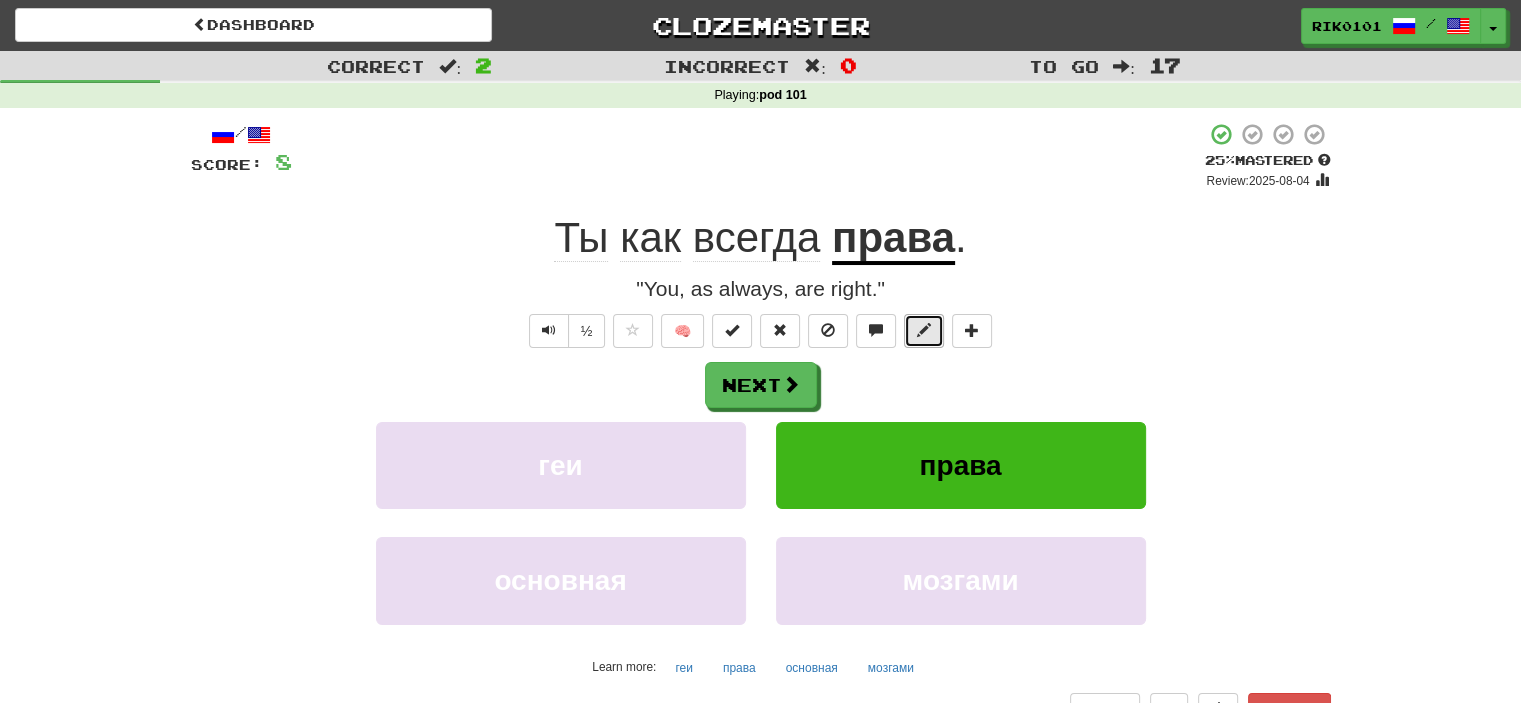 click at bounding box center [924, 330] 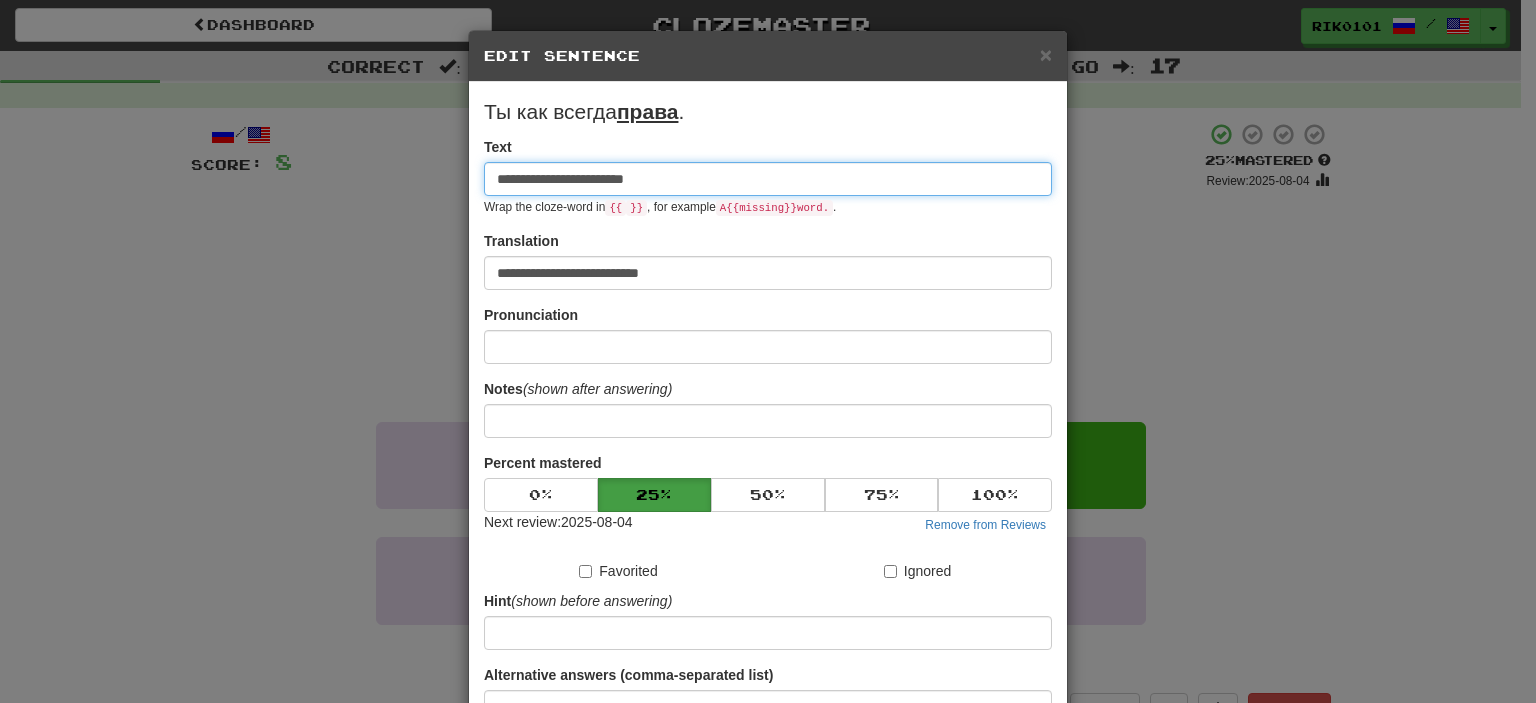 click on "**********" at bounding box center [768, 179] 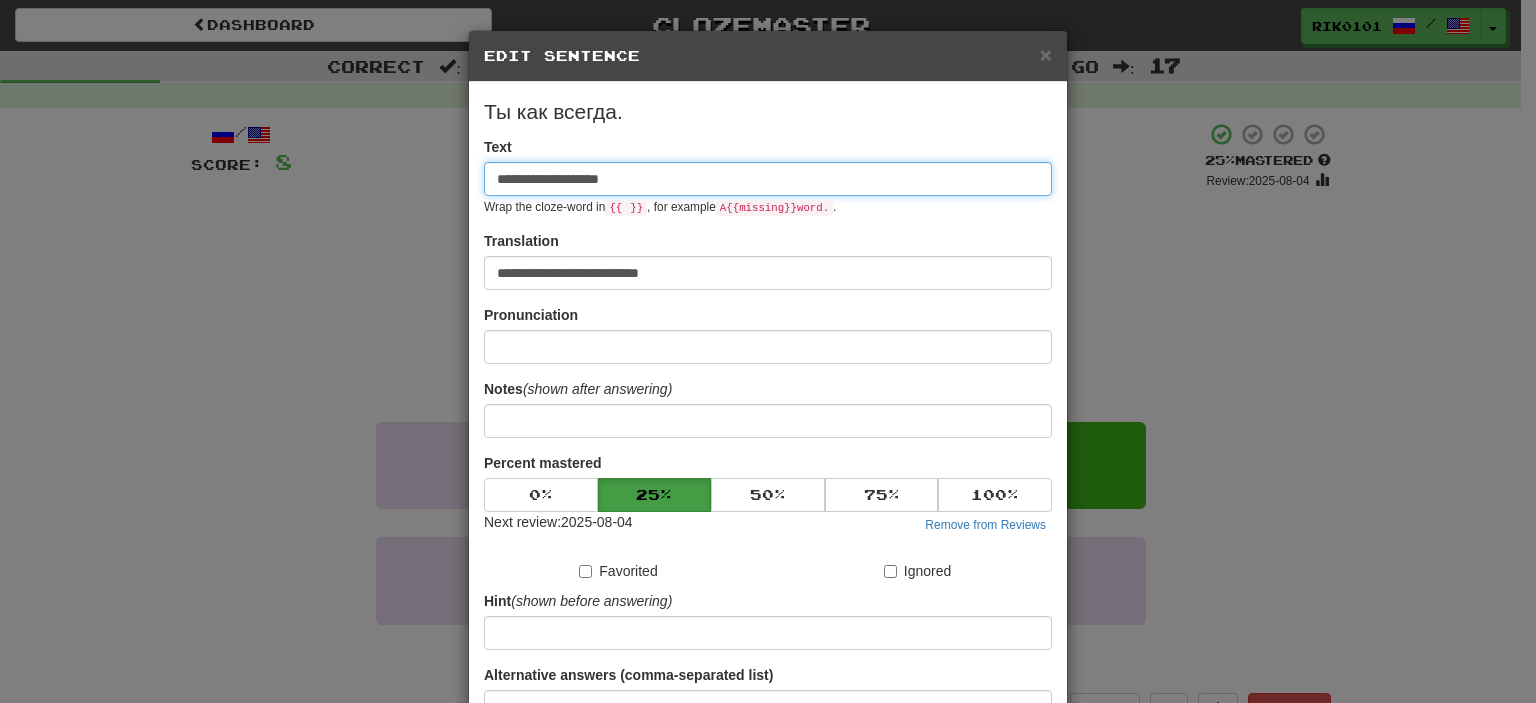 paste on "*********" 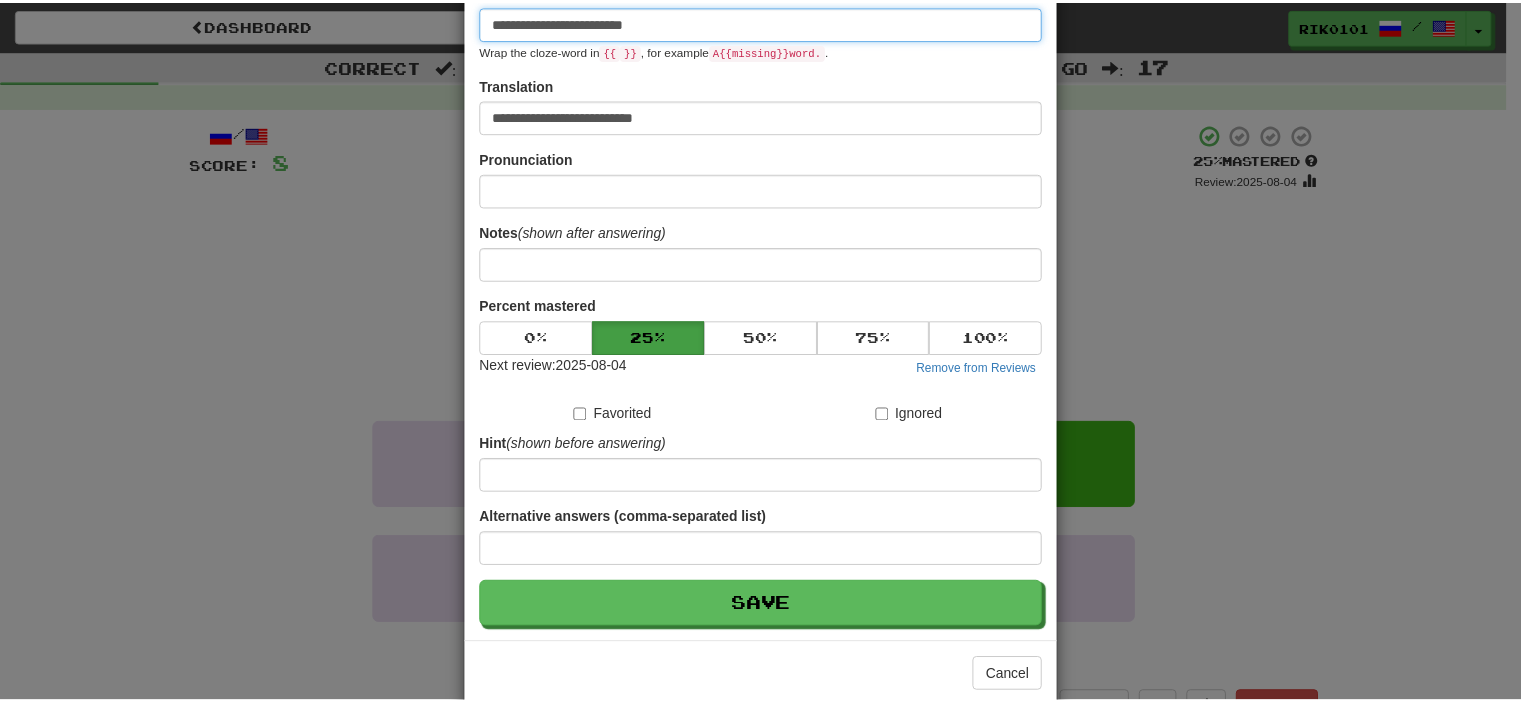 scroll, scrollTop: 190, scrollLeft: 0, axis: vertical 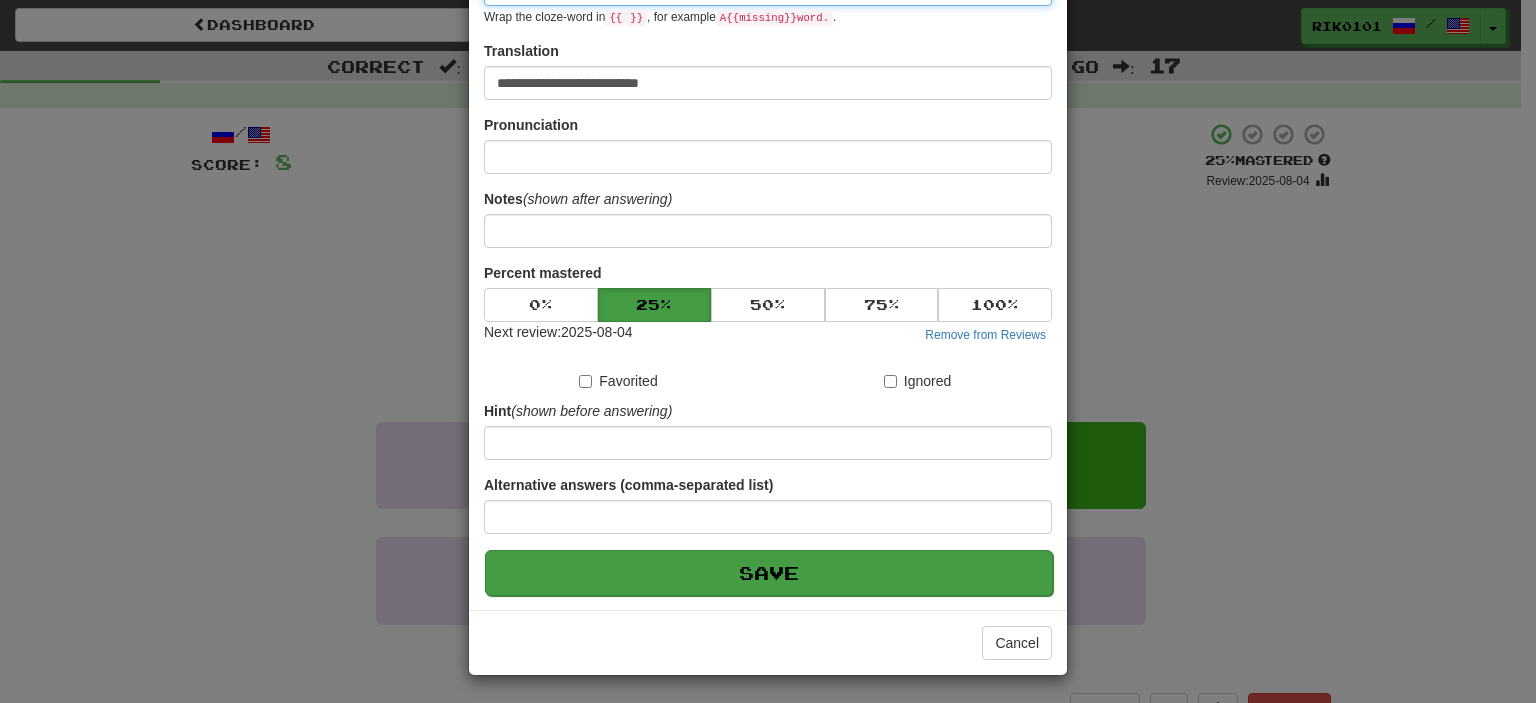 type on "**********" 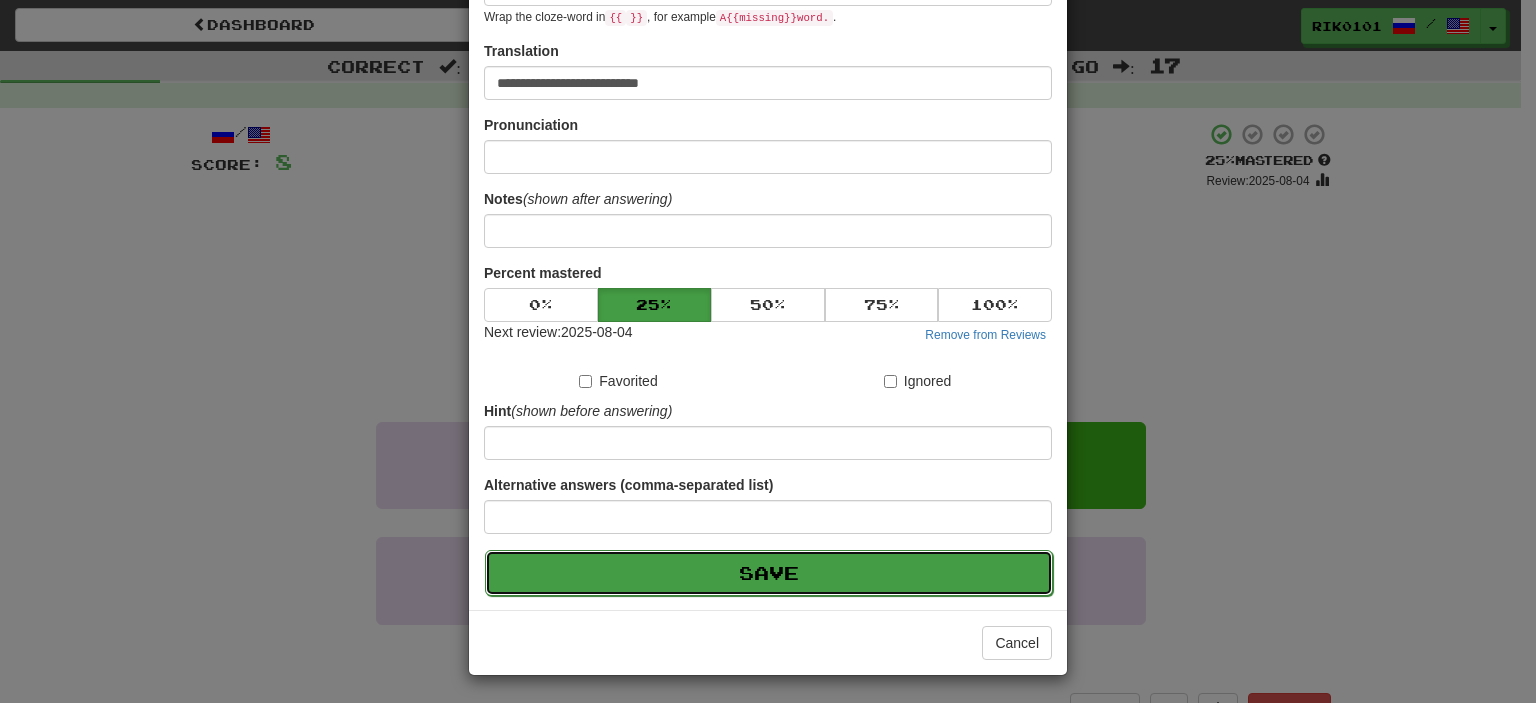 click on "Save" at bounding box center [769, 573] 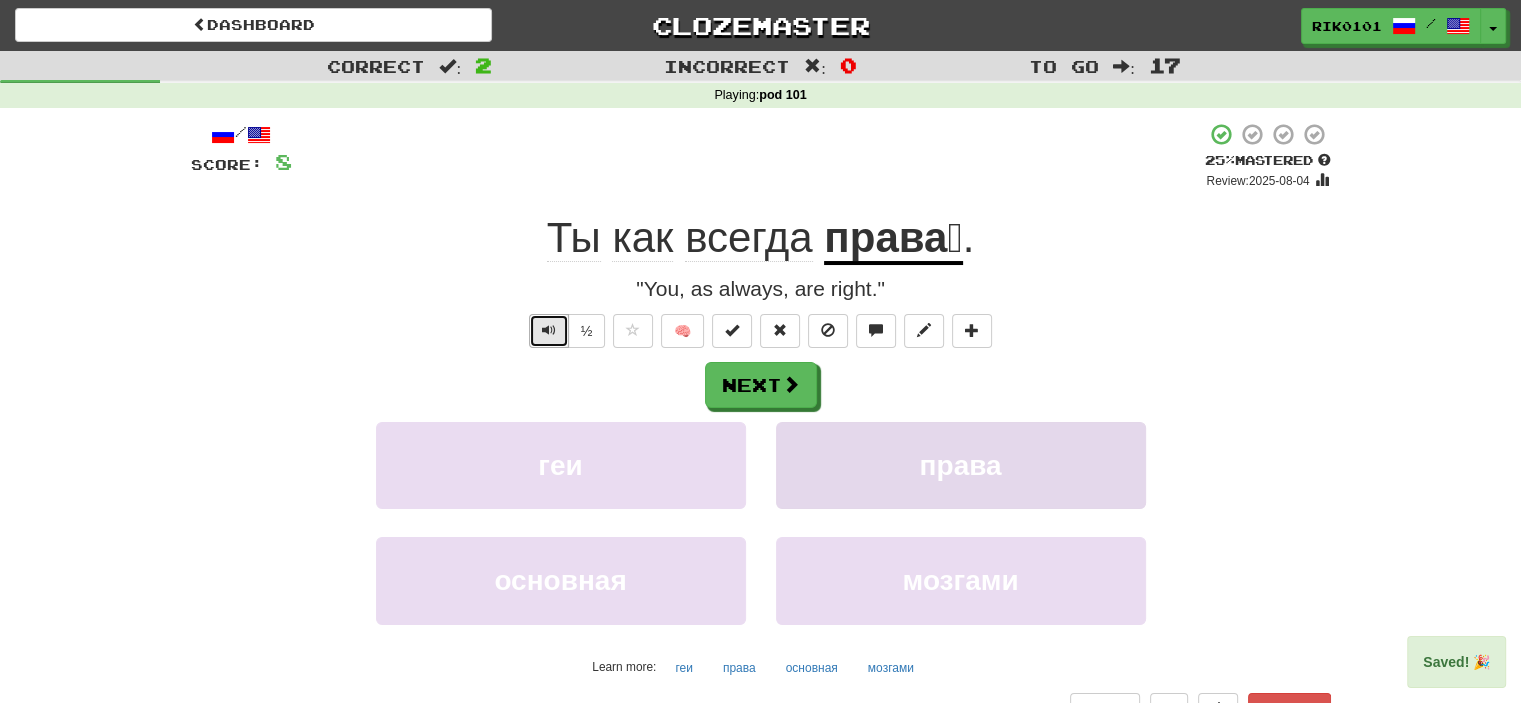 click at bounding box center [549, 331] 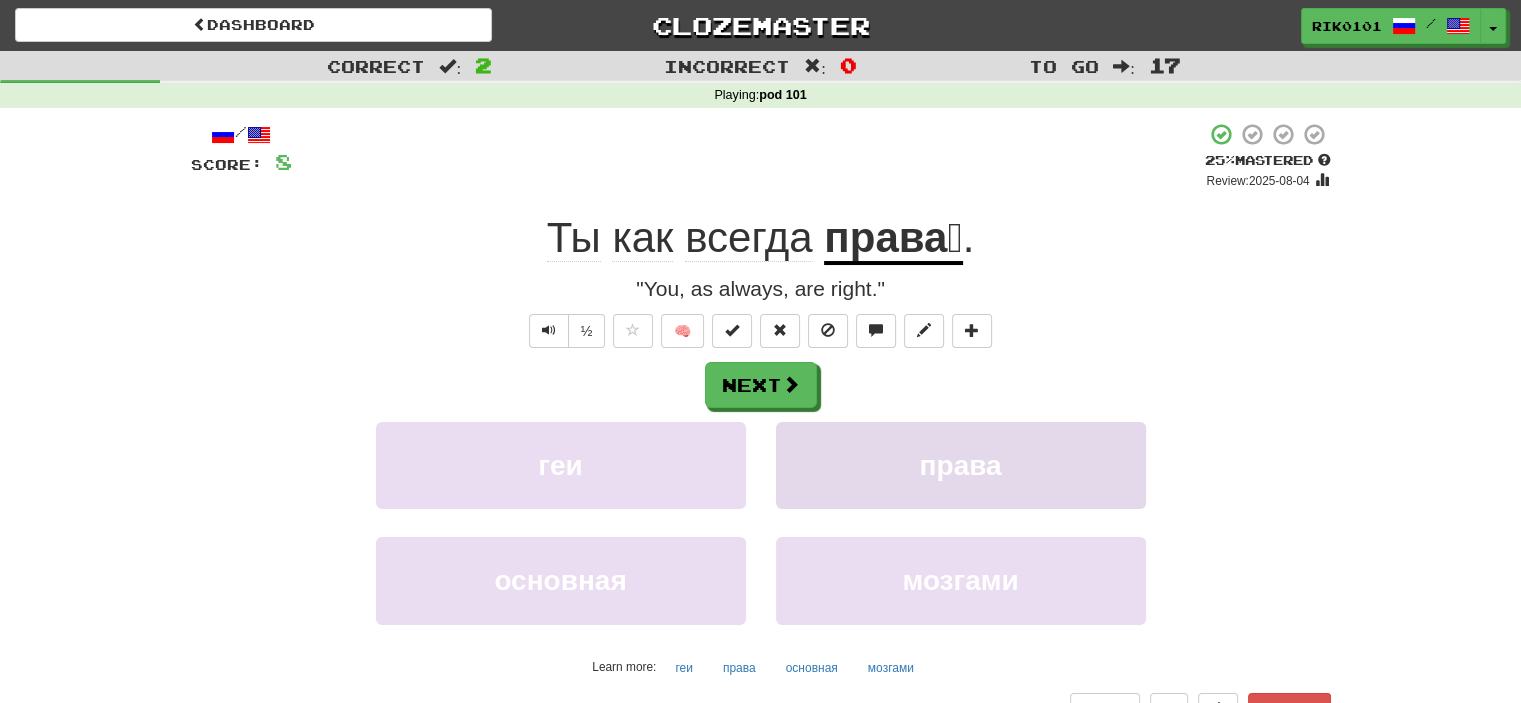 click on "+ 4" at bounding box center [748, 156] 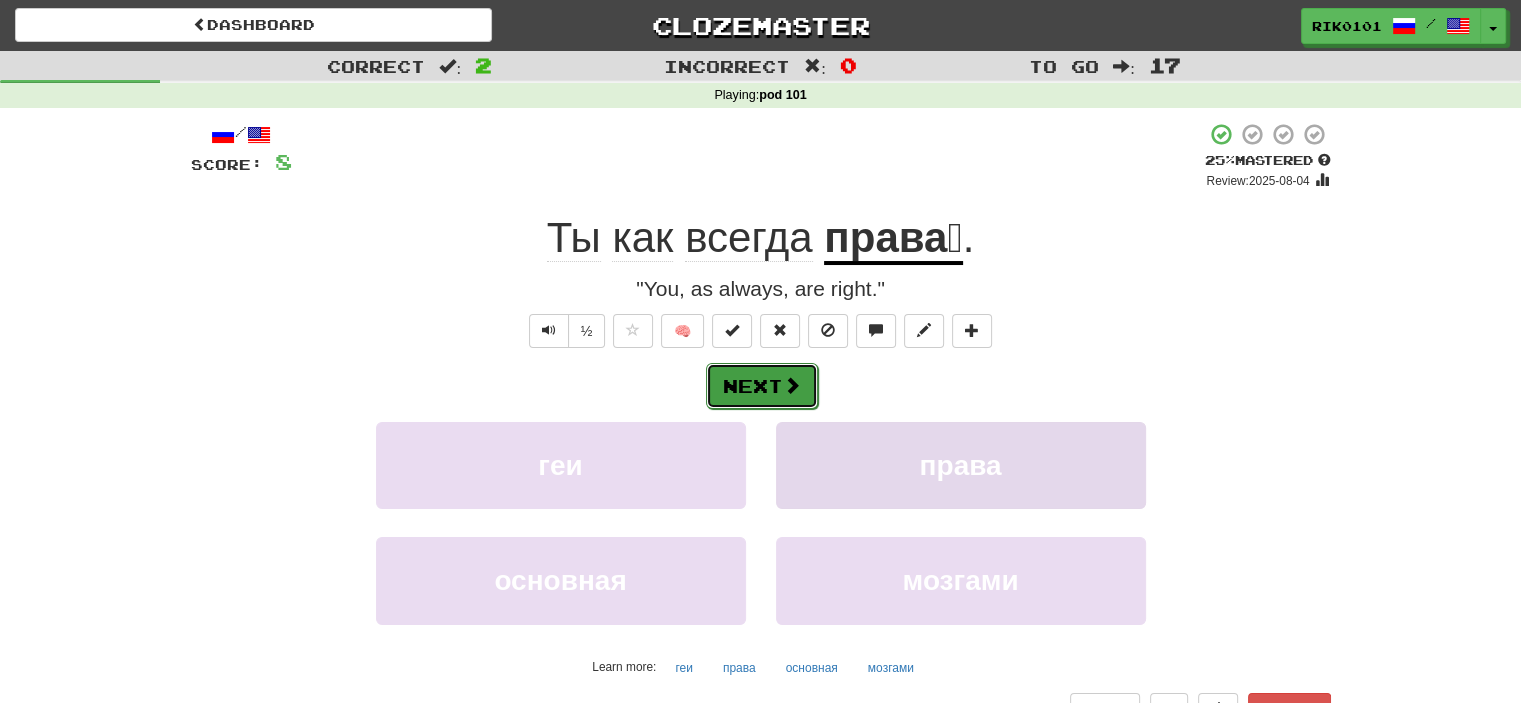 click at bounding box center (792, 385) 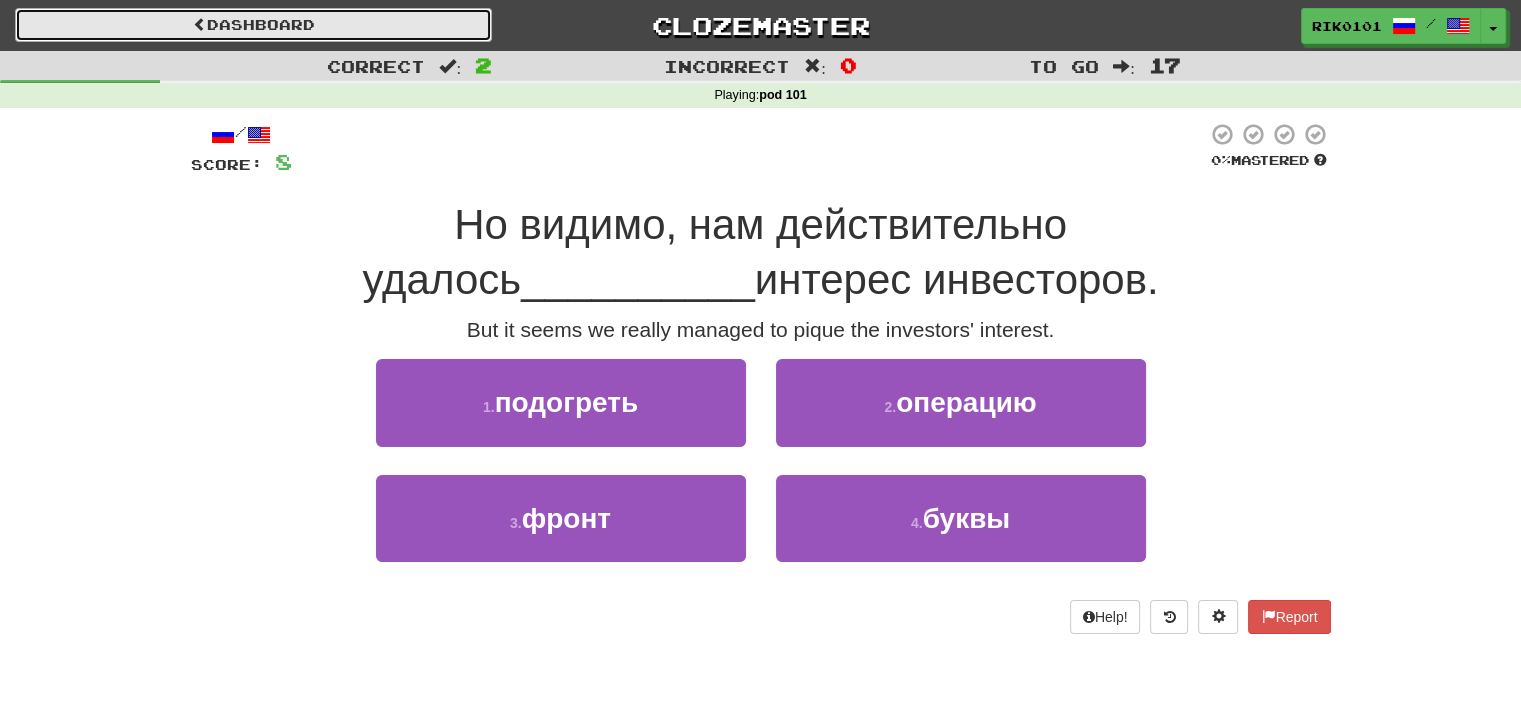 click on "Dashboard" at bounding box center [253, 25] 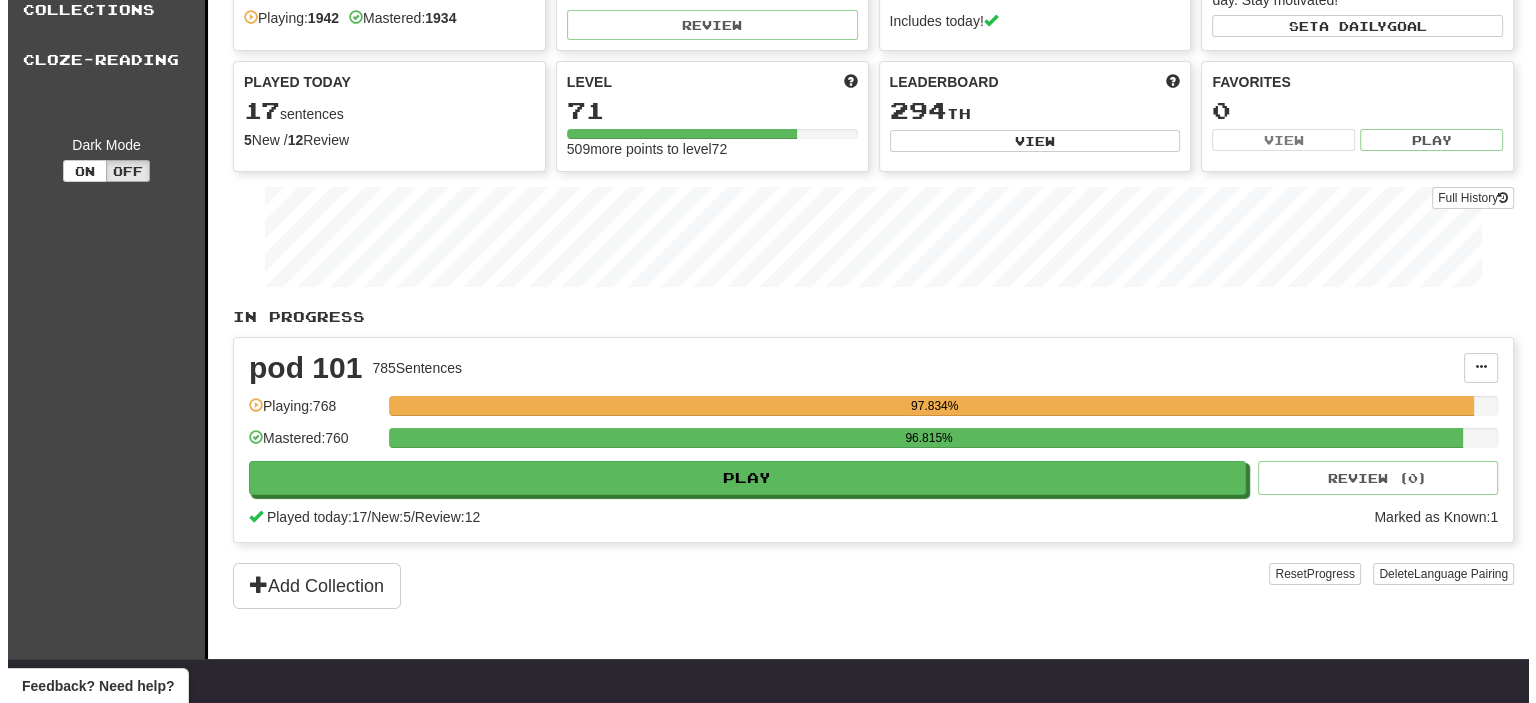 scroll, scrollTop: 120, scrollLeft: 0, axis: vertical 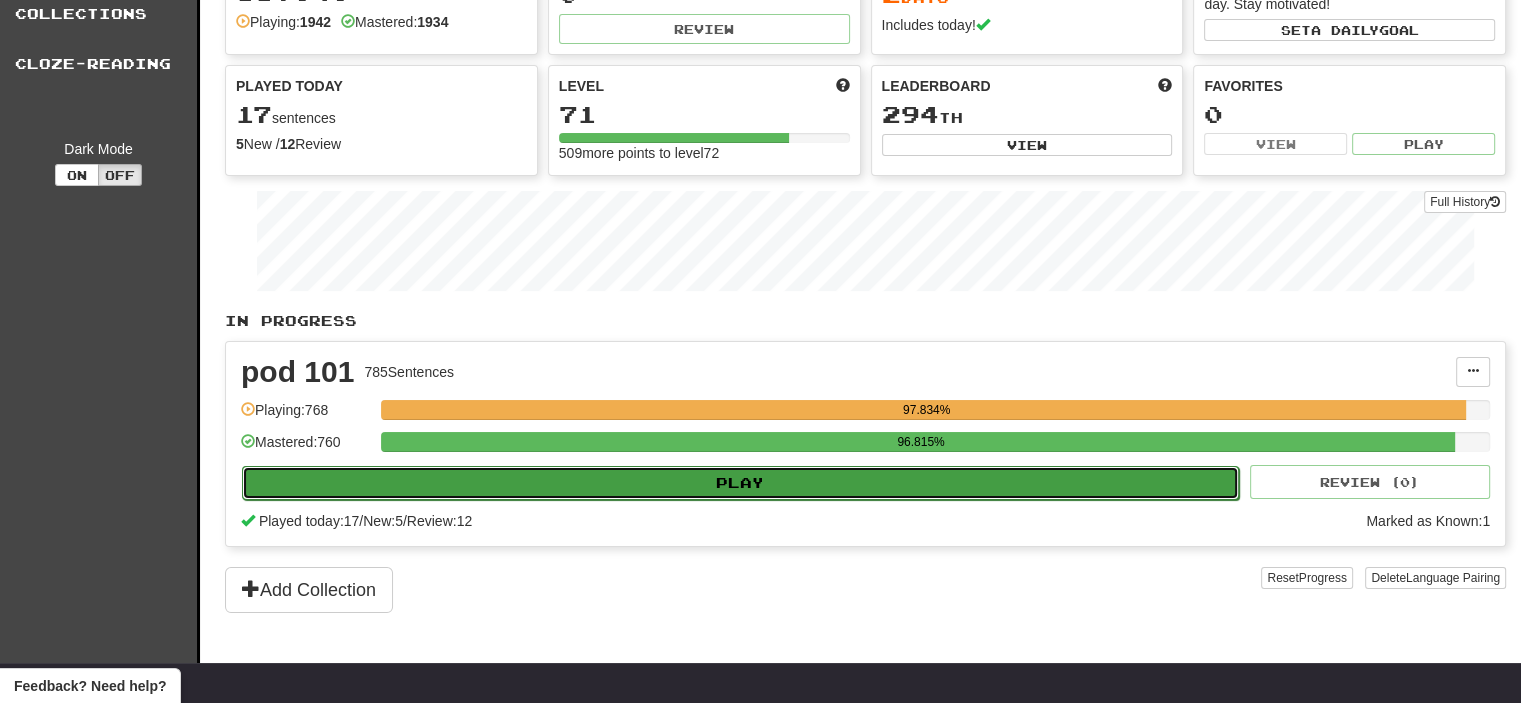 click on "Play" at bounding box center [740, 483] 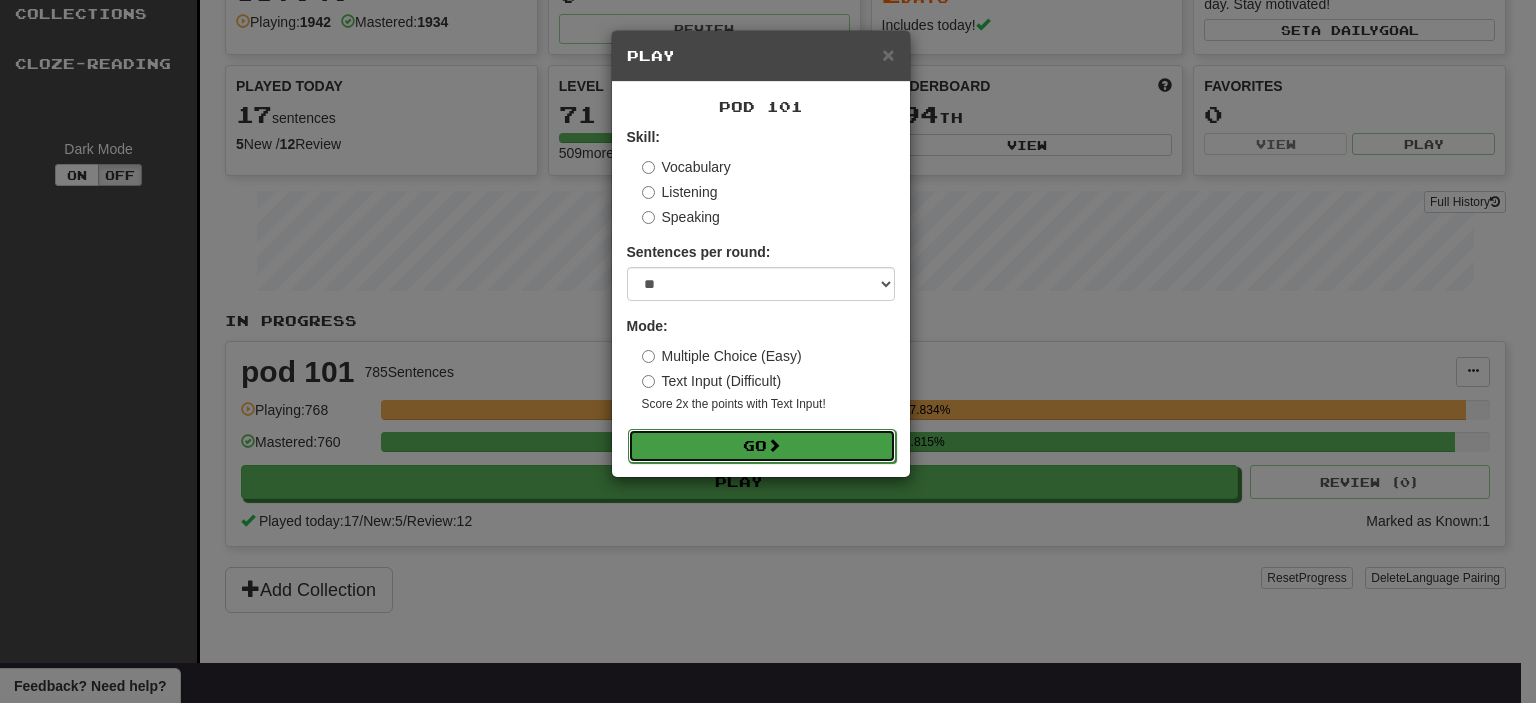 click on "Go" at bounding box center [762, 446] 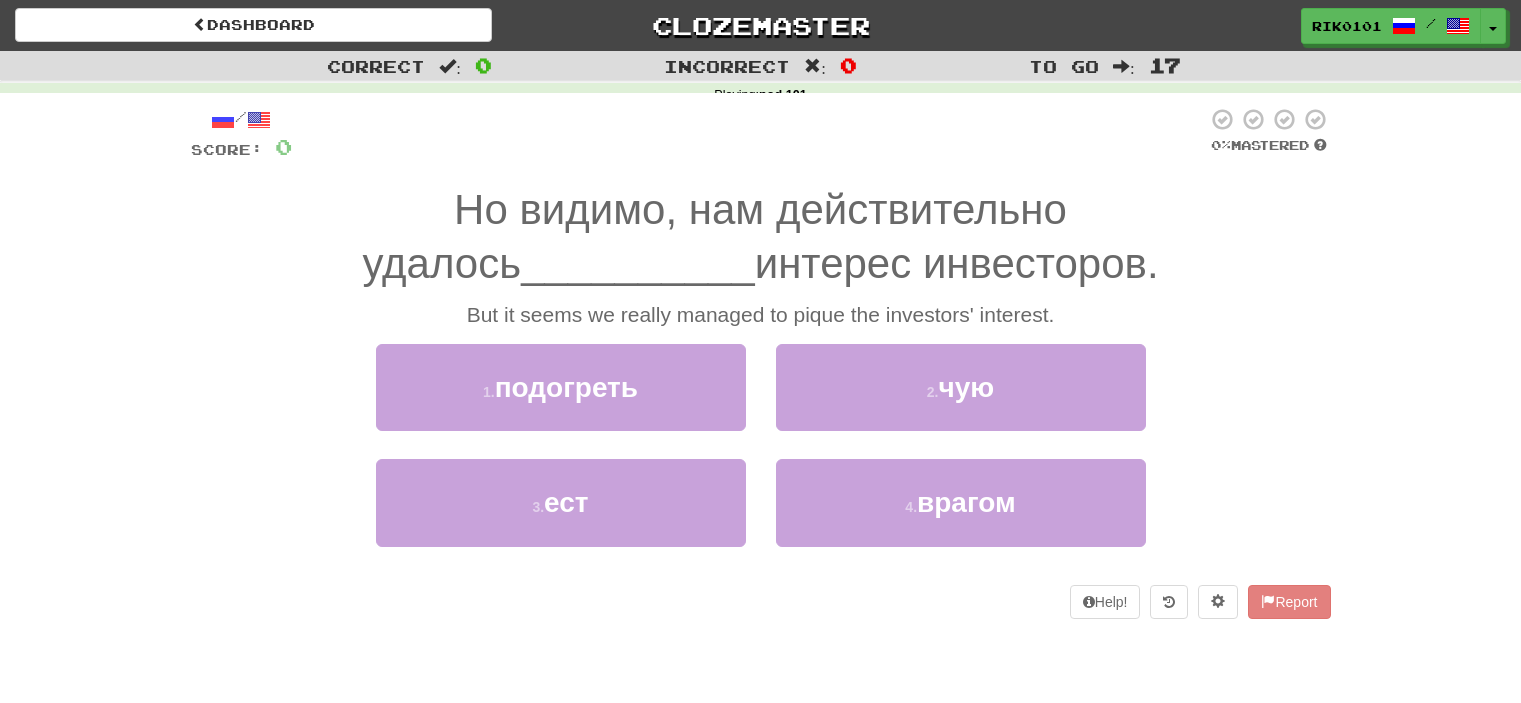 scroll, scrollTop: 0, scrollLeft: 0, axis: both 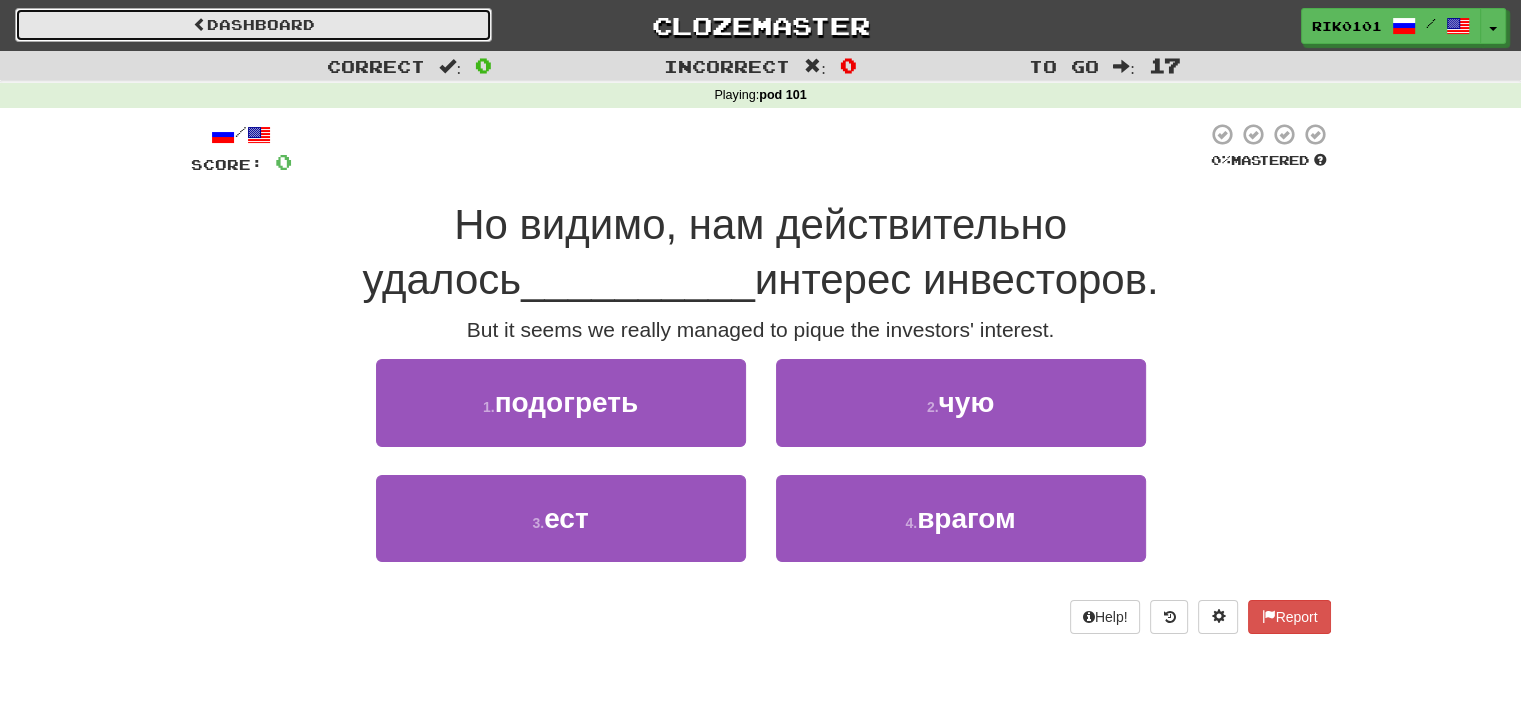 click on "Dashboard" at bounding box center (253, 25) 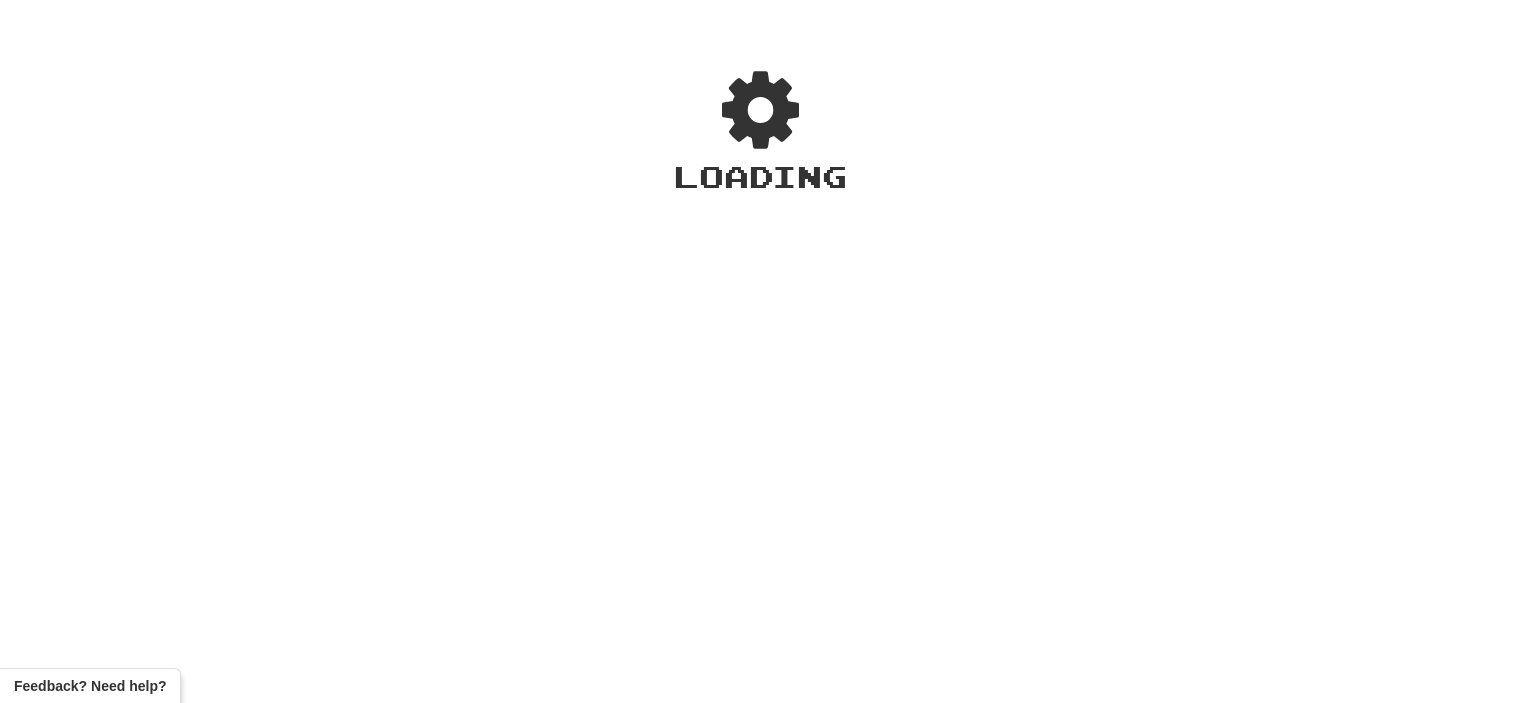 scroll, scrollTop: 0, scrollLeft: 0, axis: both 